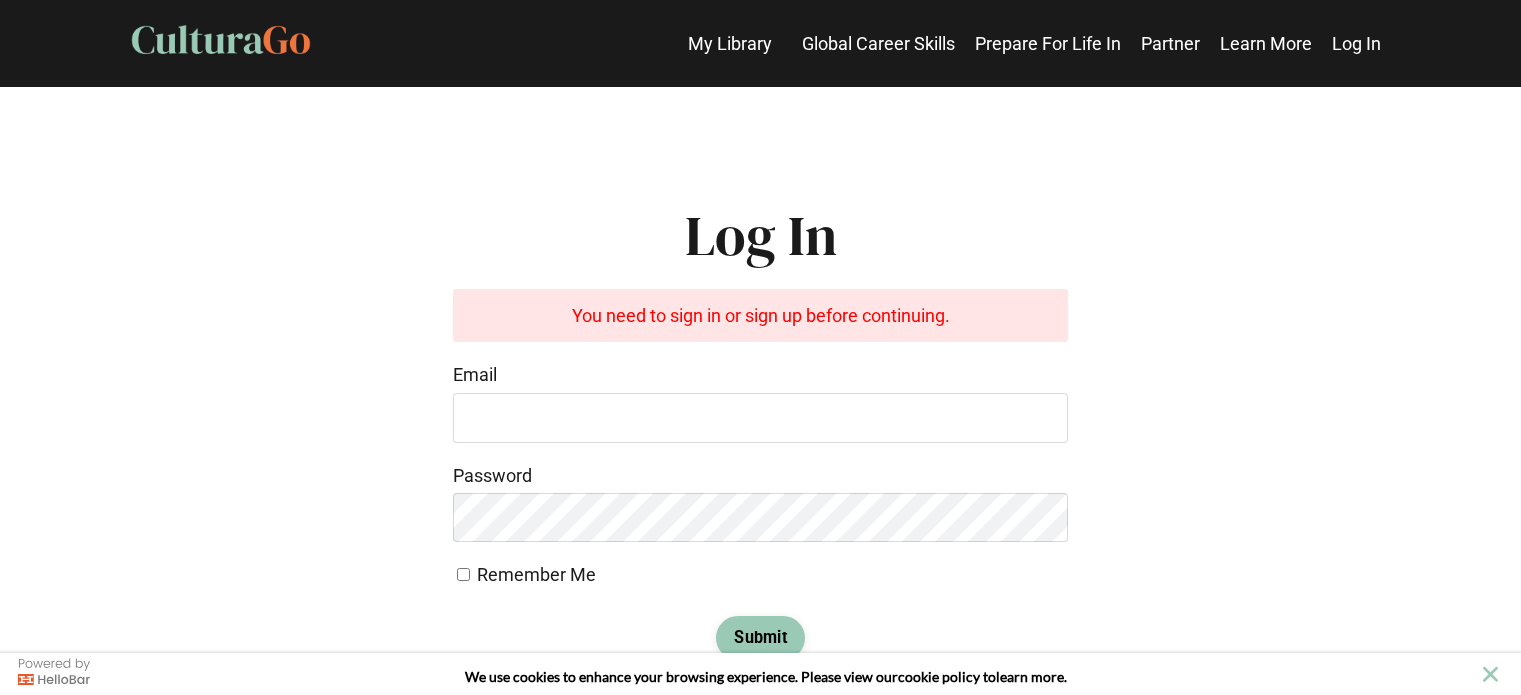 scroll, scrollTop: 0, scrollLeft: 0, axis: both 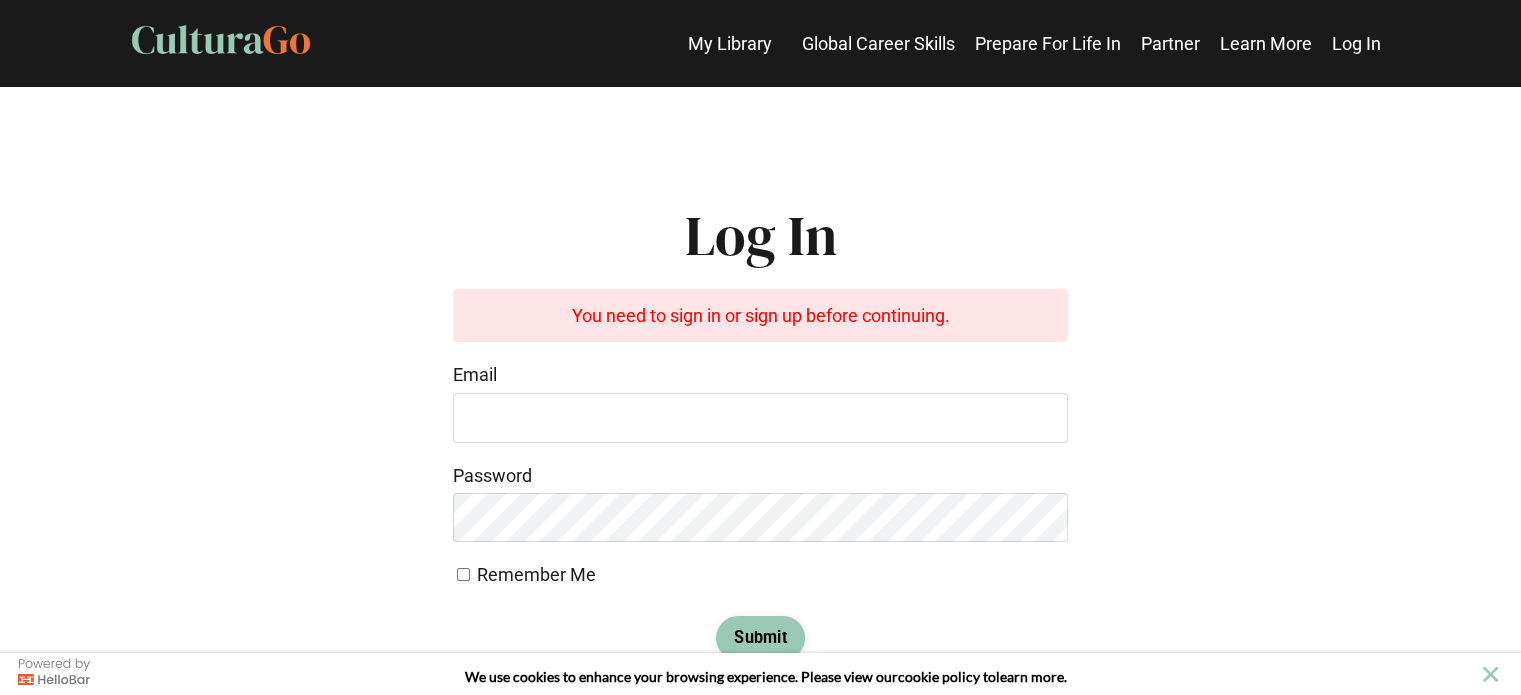 click on "Email" at bounding box center [760, 418] 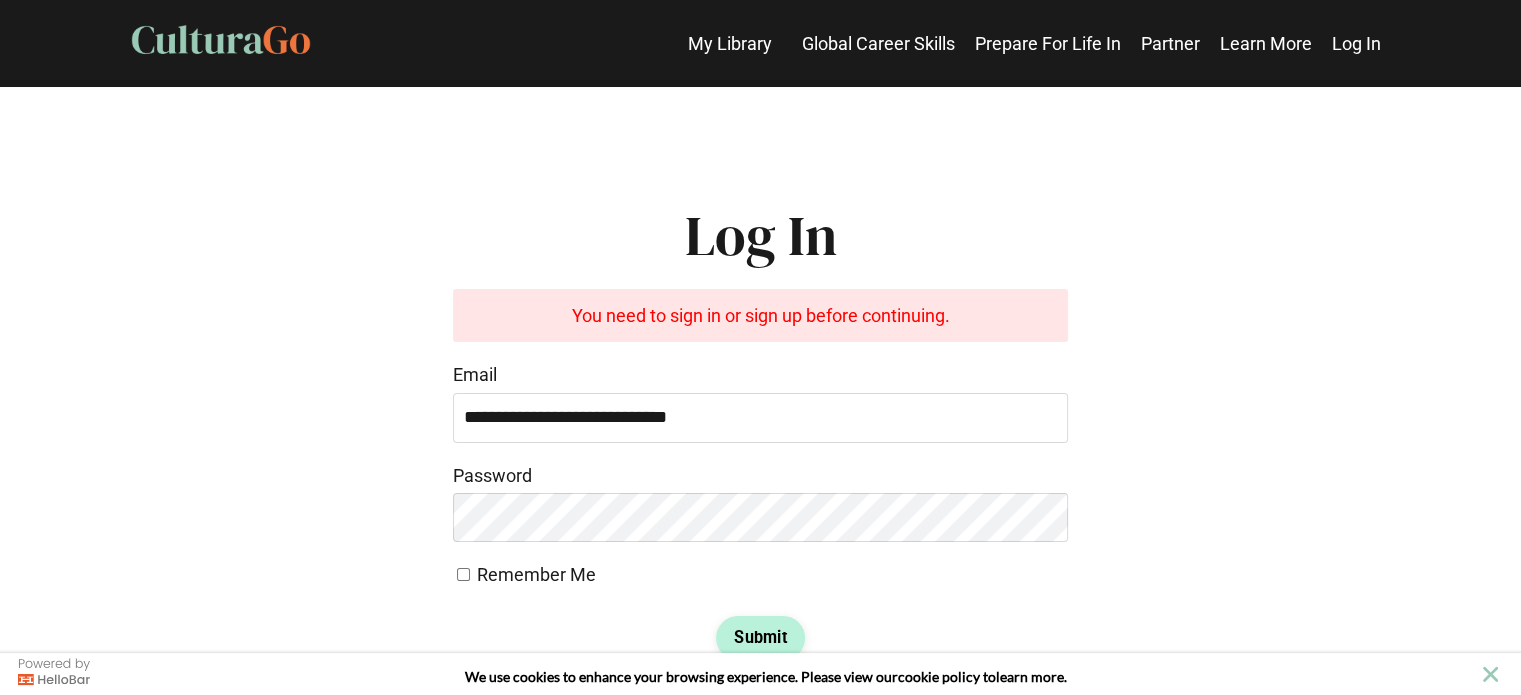 click on "Submit" at bounding box center [760, 638] 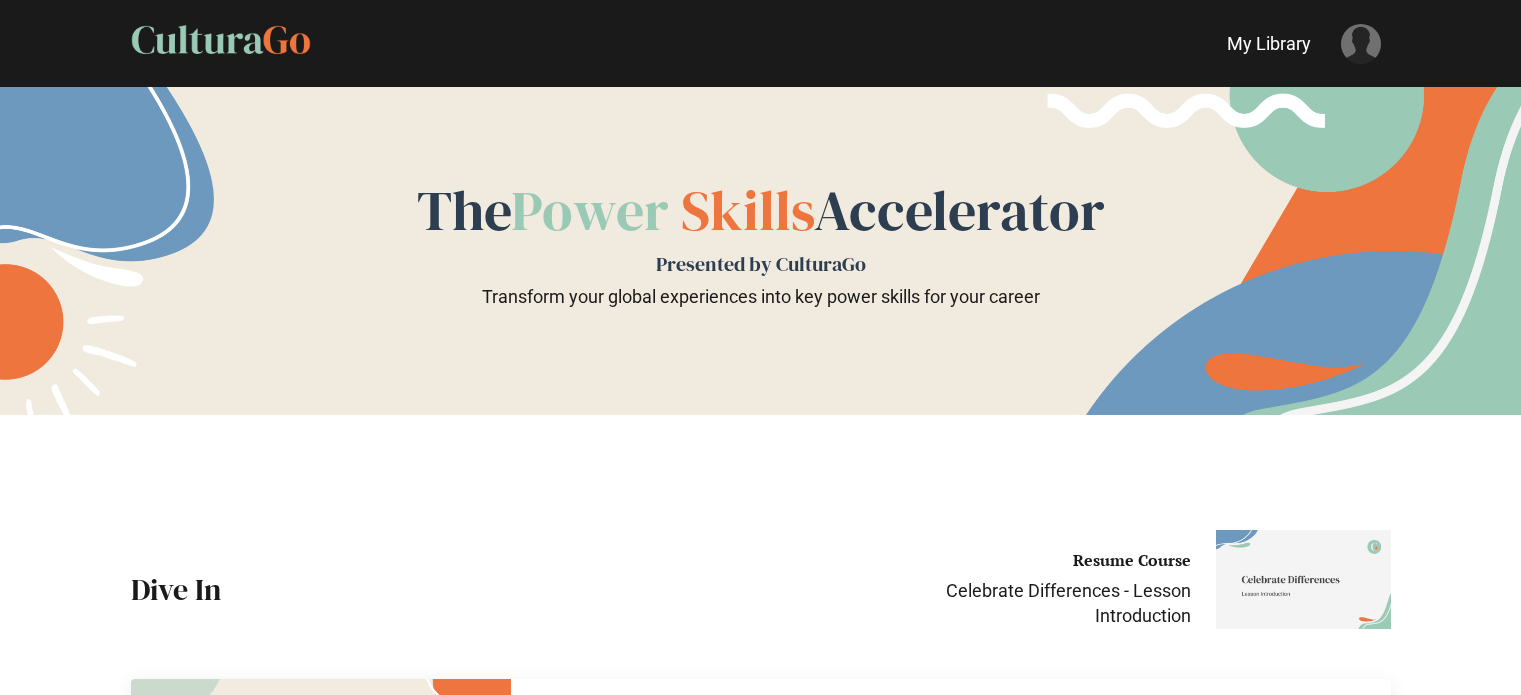 scroll, scrollTop: 0, scrollLeft: 0, axis: both 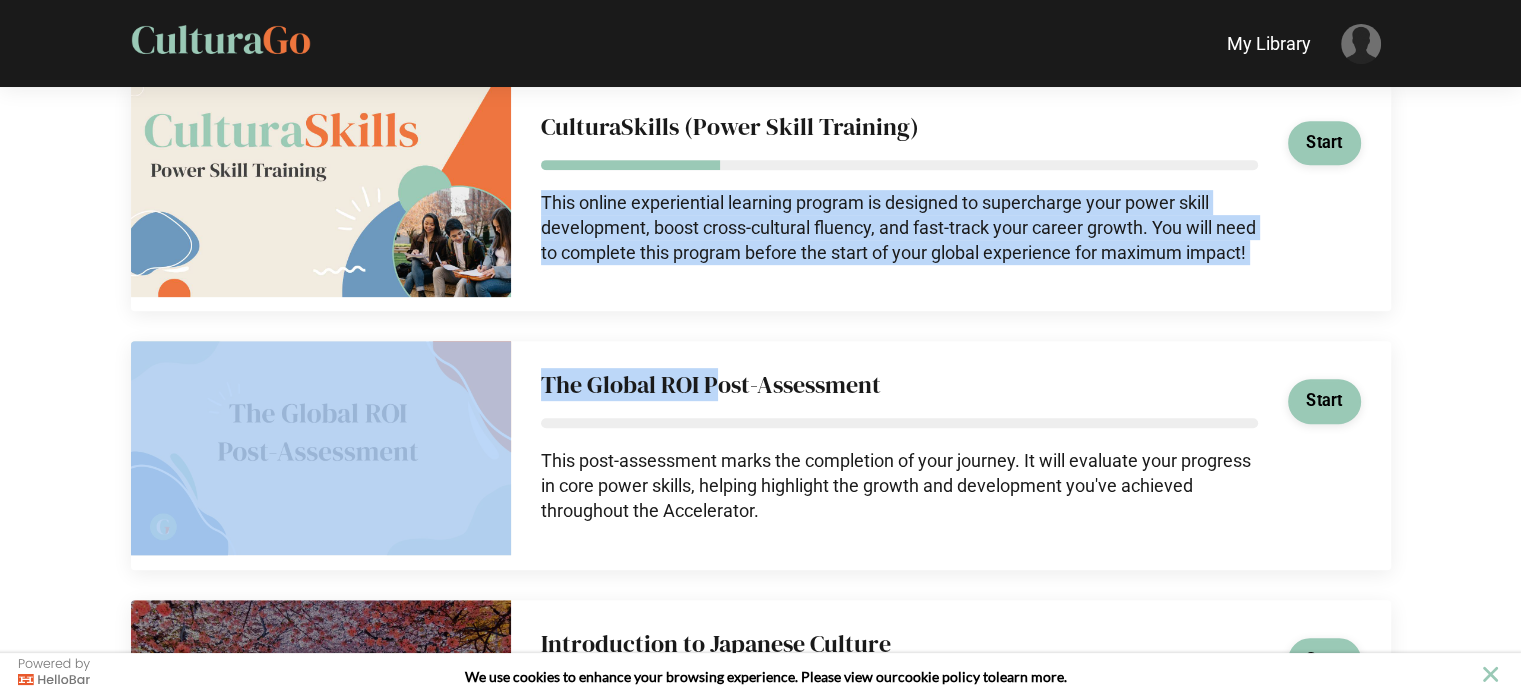 drag, startPoint x: 713, startPoint y: 383, endPoint x: 894, endPoint y: 162, distance: 285.66064 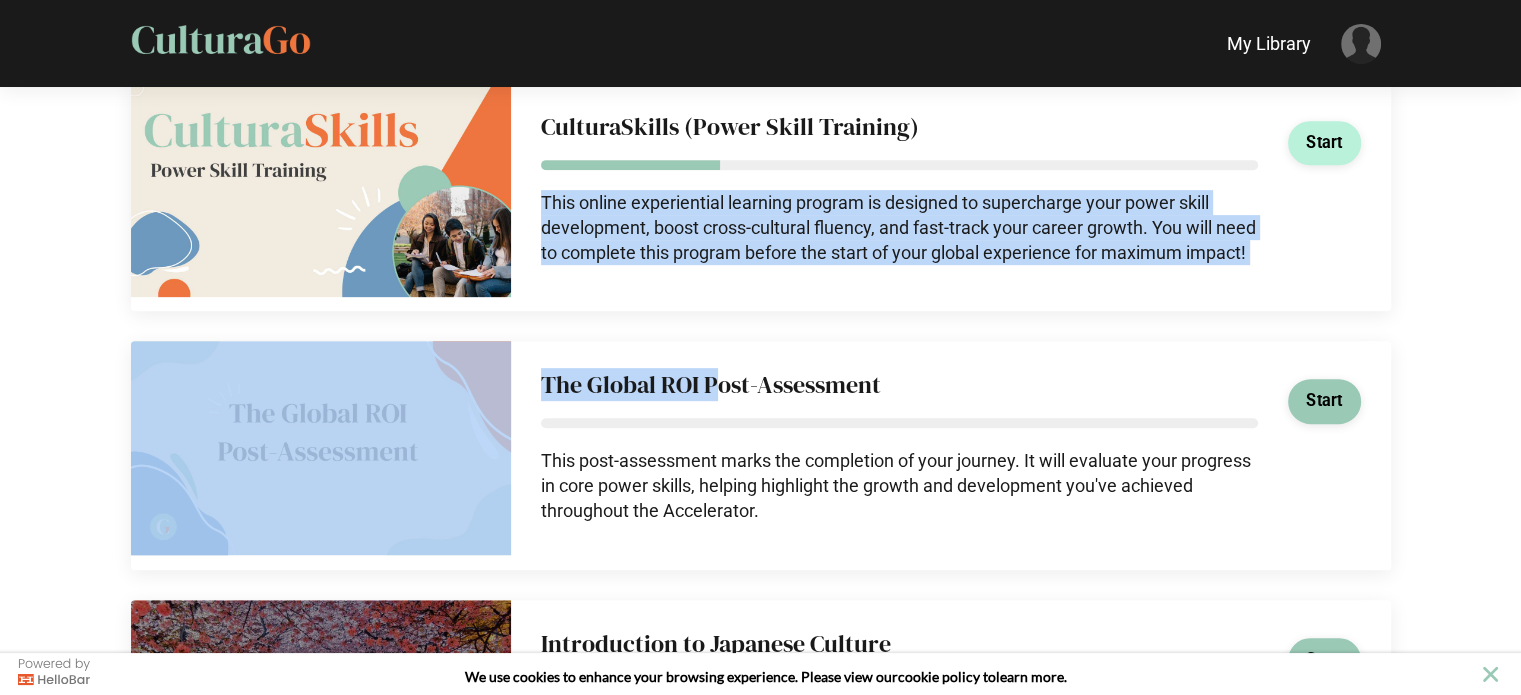 click on "Start" at bounding box center [1324, 143] 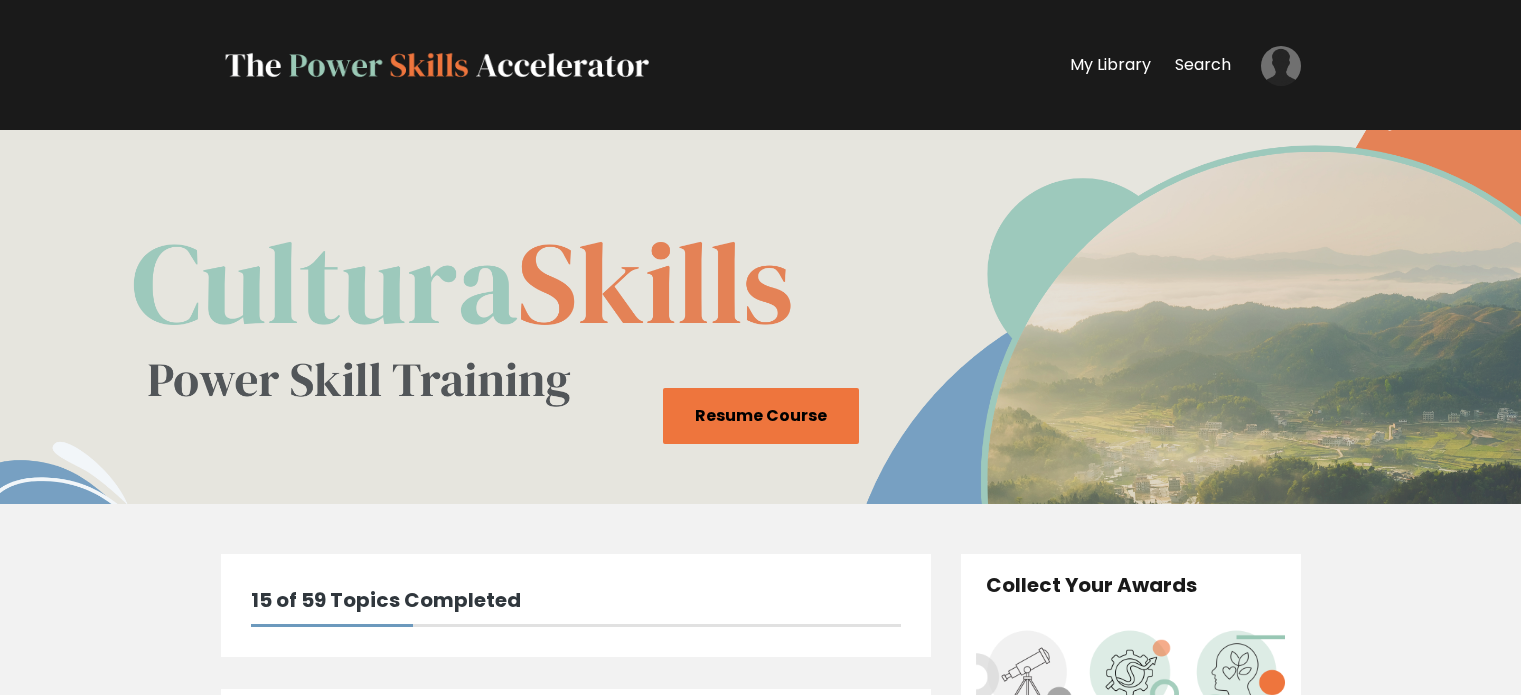 scroll, scrollTop: 0, scrollLeft: 0, axis: both 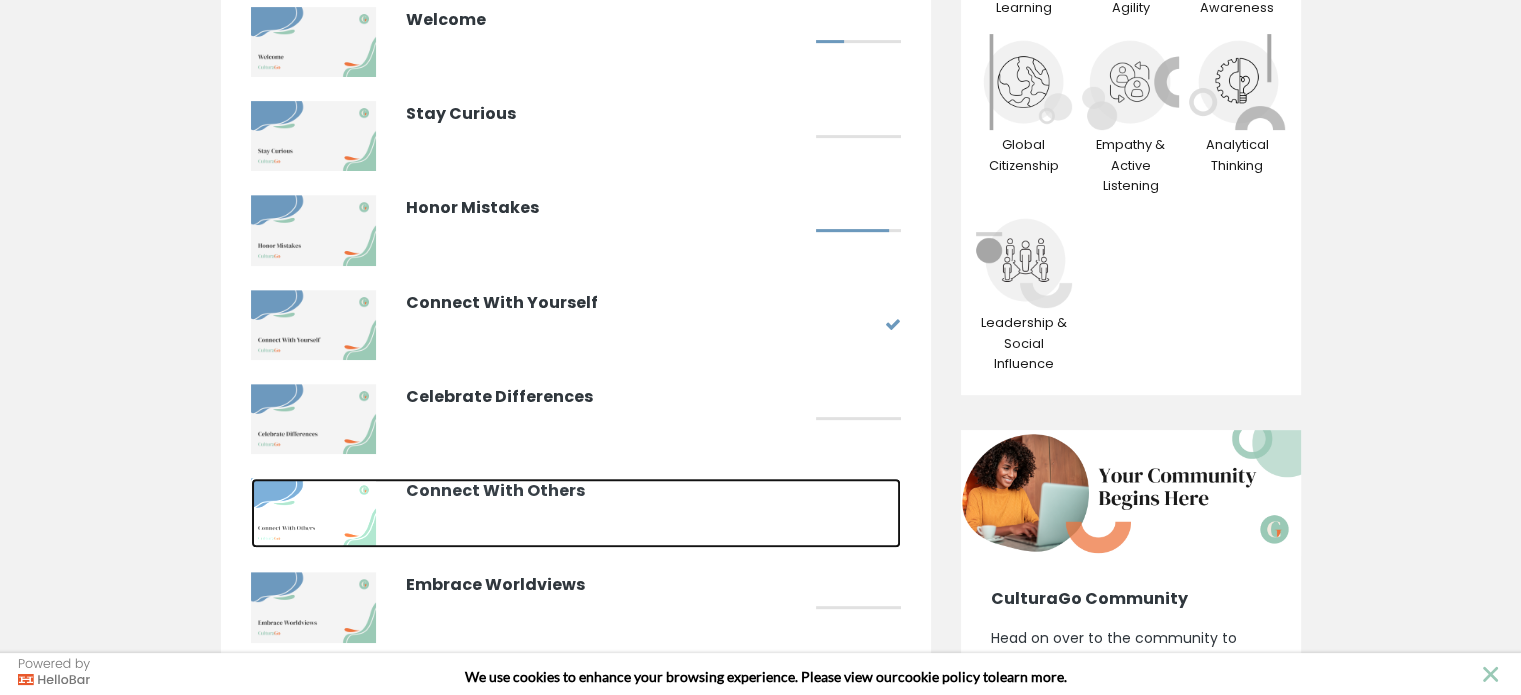 click on "Connect With Others" at bounding box center [606, 491] 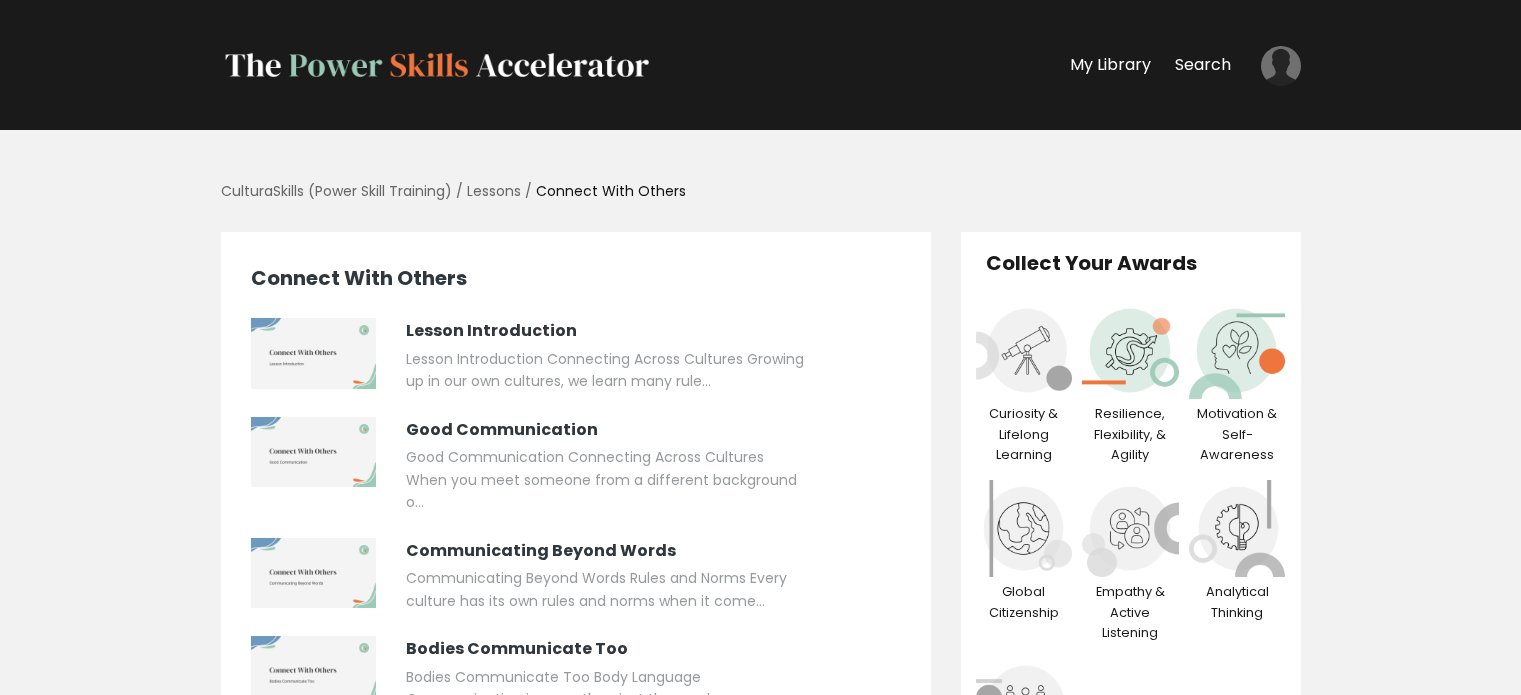 scroll, scrollTop: 0, scrollLeft: 0, axis: both 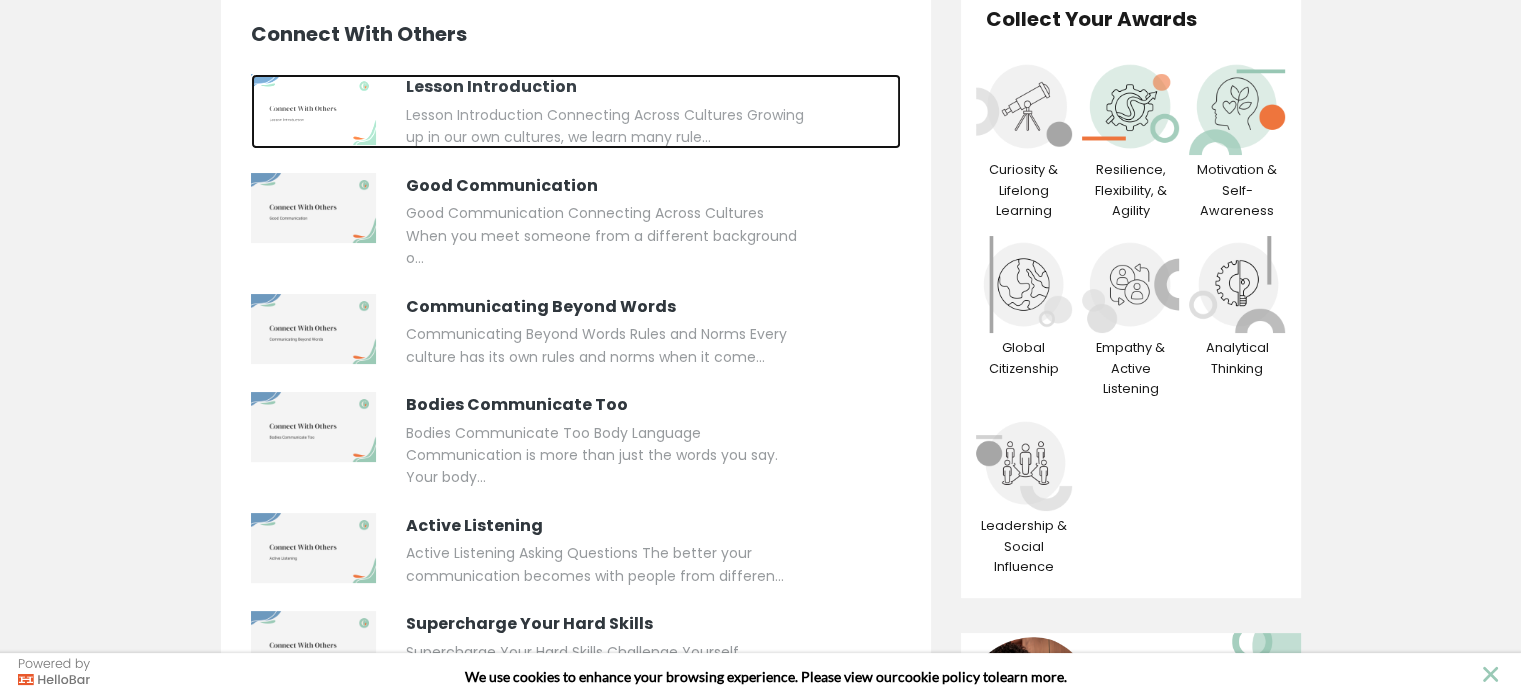 click on "Lesson Introduction" at bounding box center [606, 87] 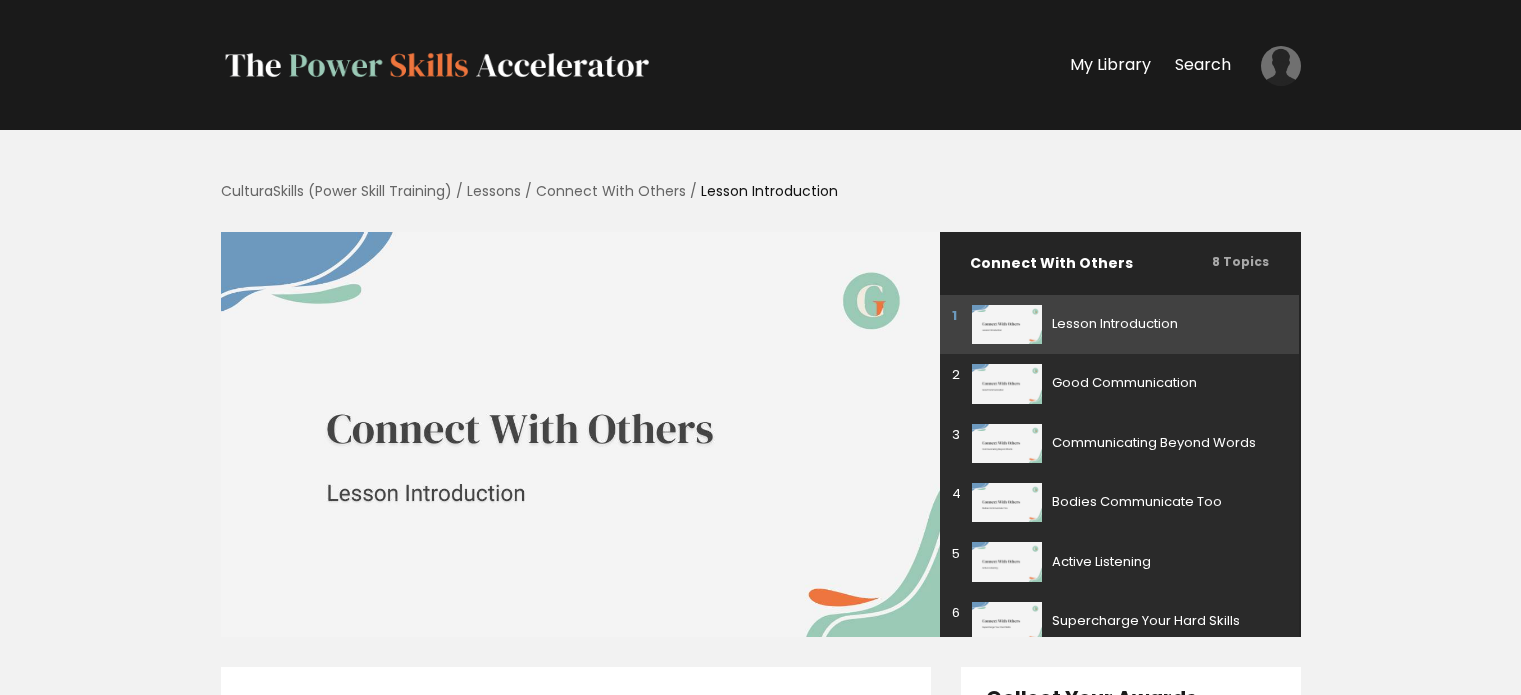 scroll, scrollTop: 0, scrollLeft: 0, axis: both 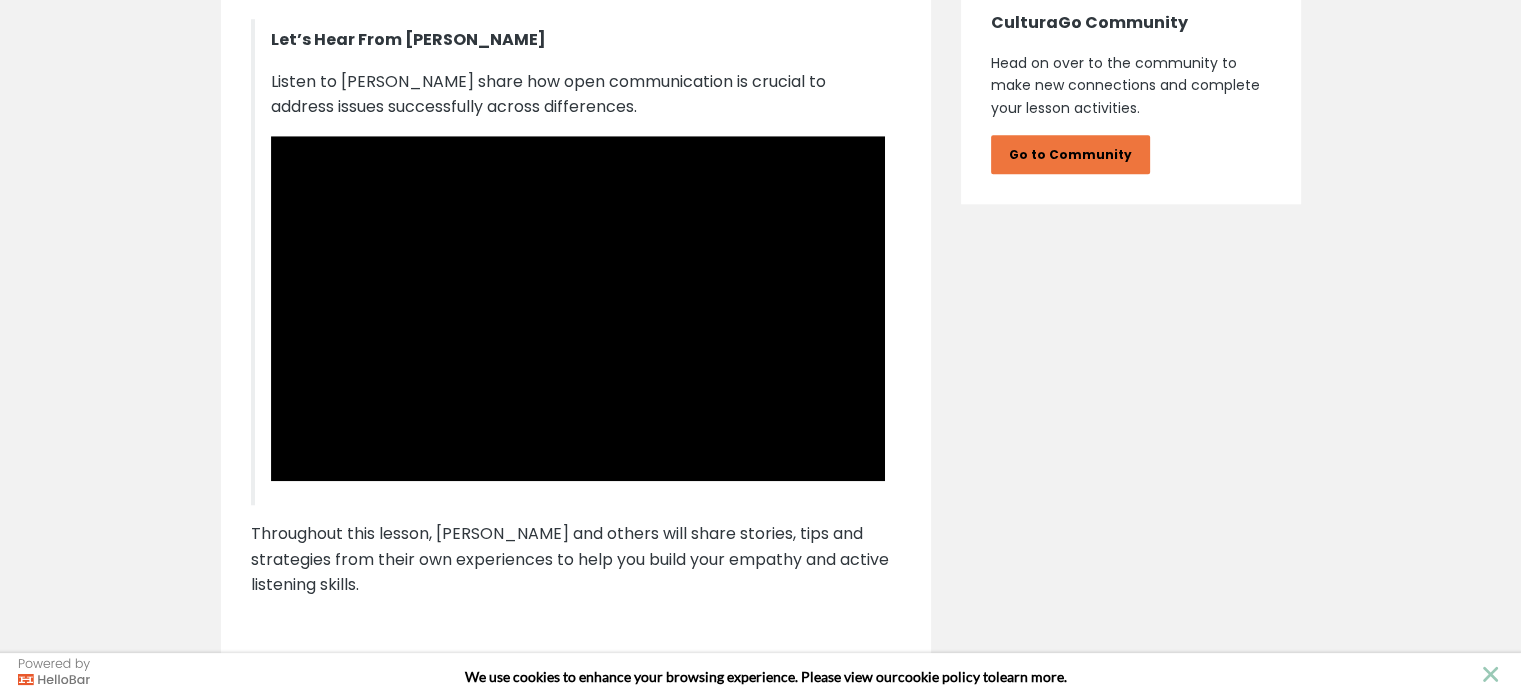 click on "Lesson Introduction
Connecting Across Cultures
Growing up in our own cultures, we learn many rules about how to behave well and be respectful towards those around us. This helps build good relationships.
For example, in some cultures, we learn that it’s not good to stare at people when we talk, while in others, we may learn that people shake hands when they meet for the first time.
Image by: Liliana Drew (Pexels).
We often follow these rules and think they are the same everywhere, but they aren’t. Connecting with people from different cultures can sometimes feel surprising or difficult.
Even though our ways of communicating may be different, it’s important to share your thoughts and feelings in a respectful way. At the same time, you need to listen carefully to understand what others are thinking and feeling.
Let’s Hear From Rachel
More About This Skill
?" at bounding box center (761, 1971) 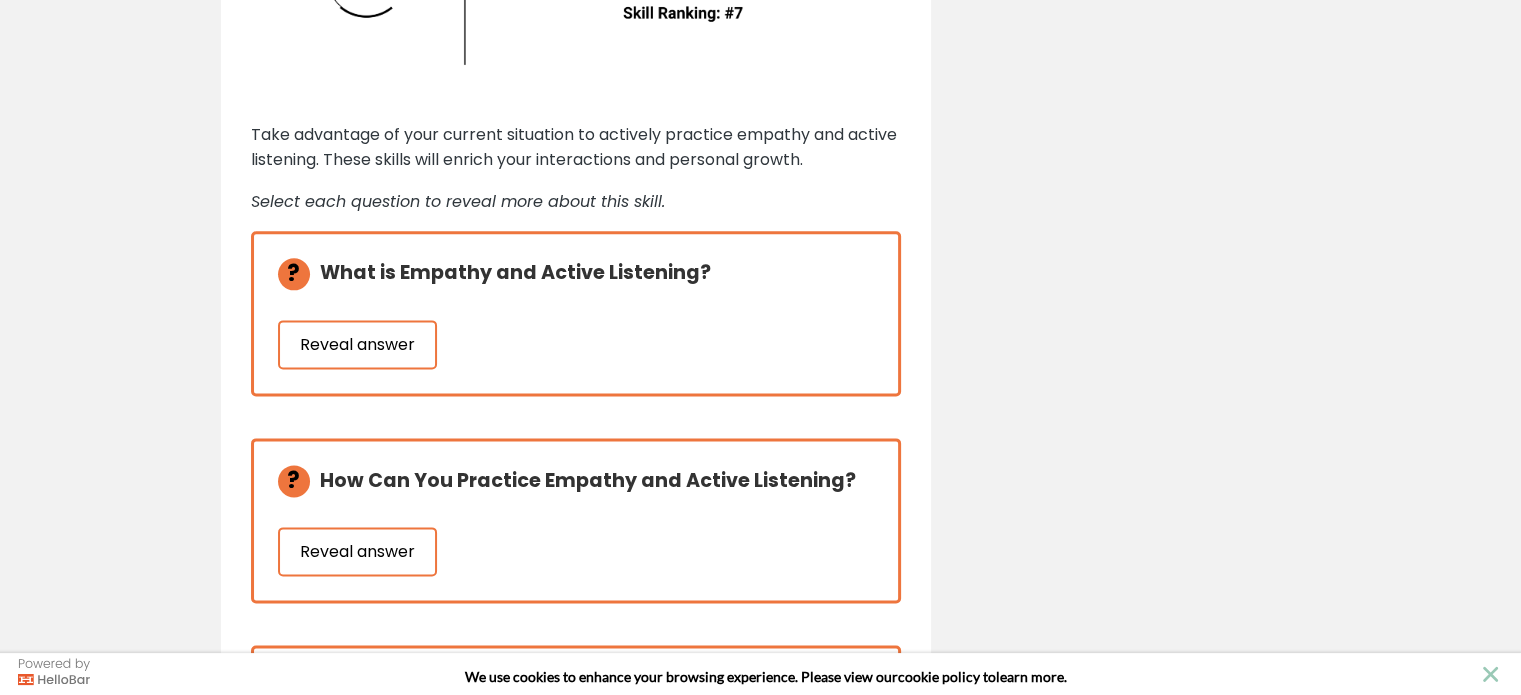 scroll, scrollTop: 2547, scrollLeft: 0, axis: vertical 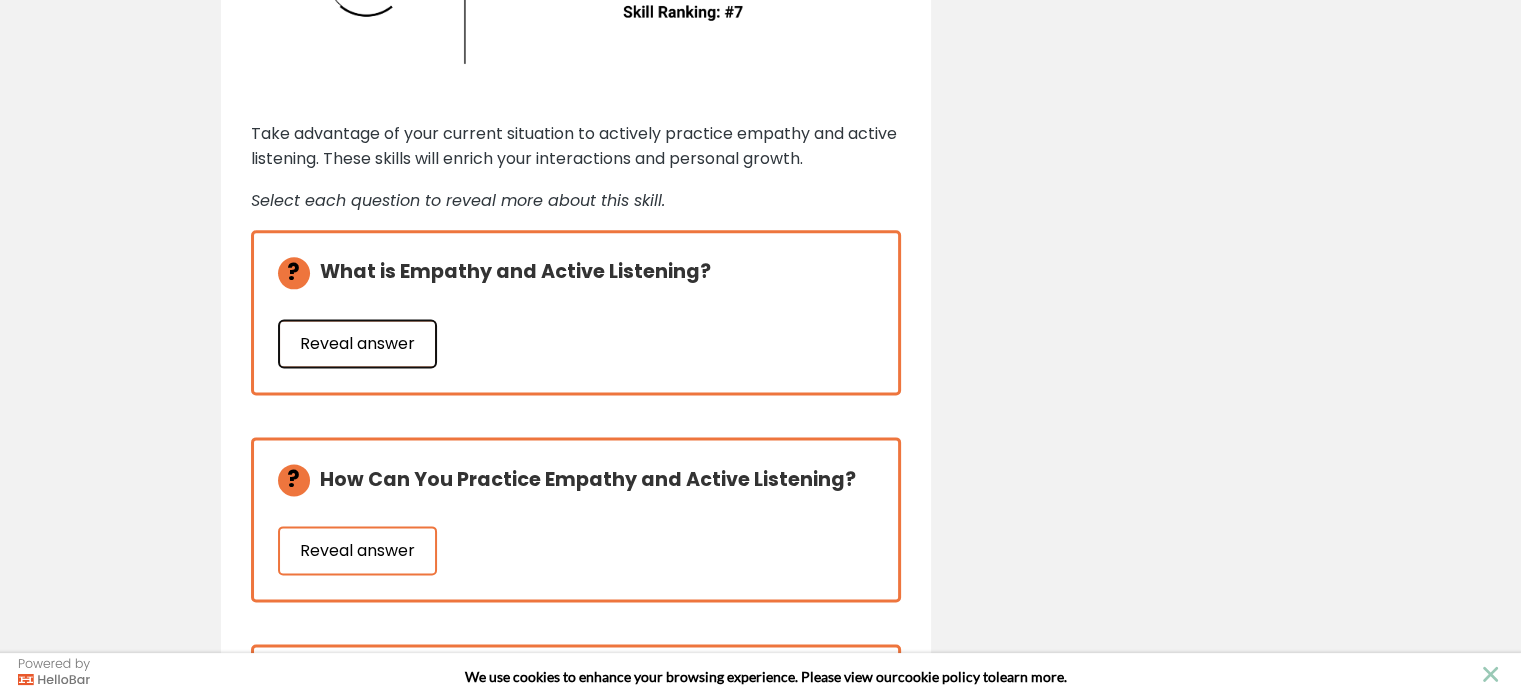 click on "Reveal answer" at bounding box center [357, 344] 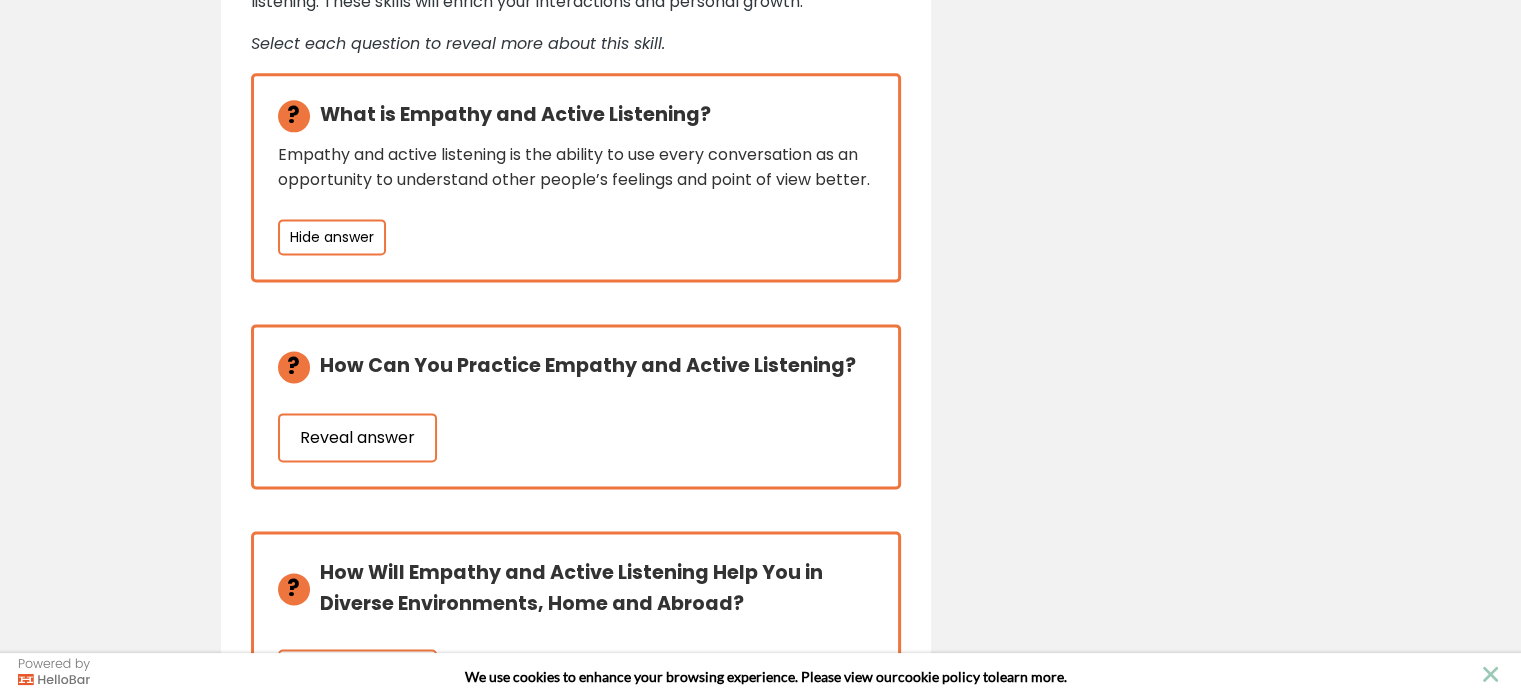 scroll, scrollTop: 2708, scrollLeft: 0, axis: vertical 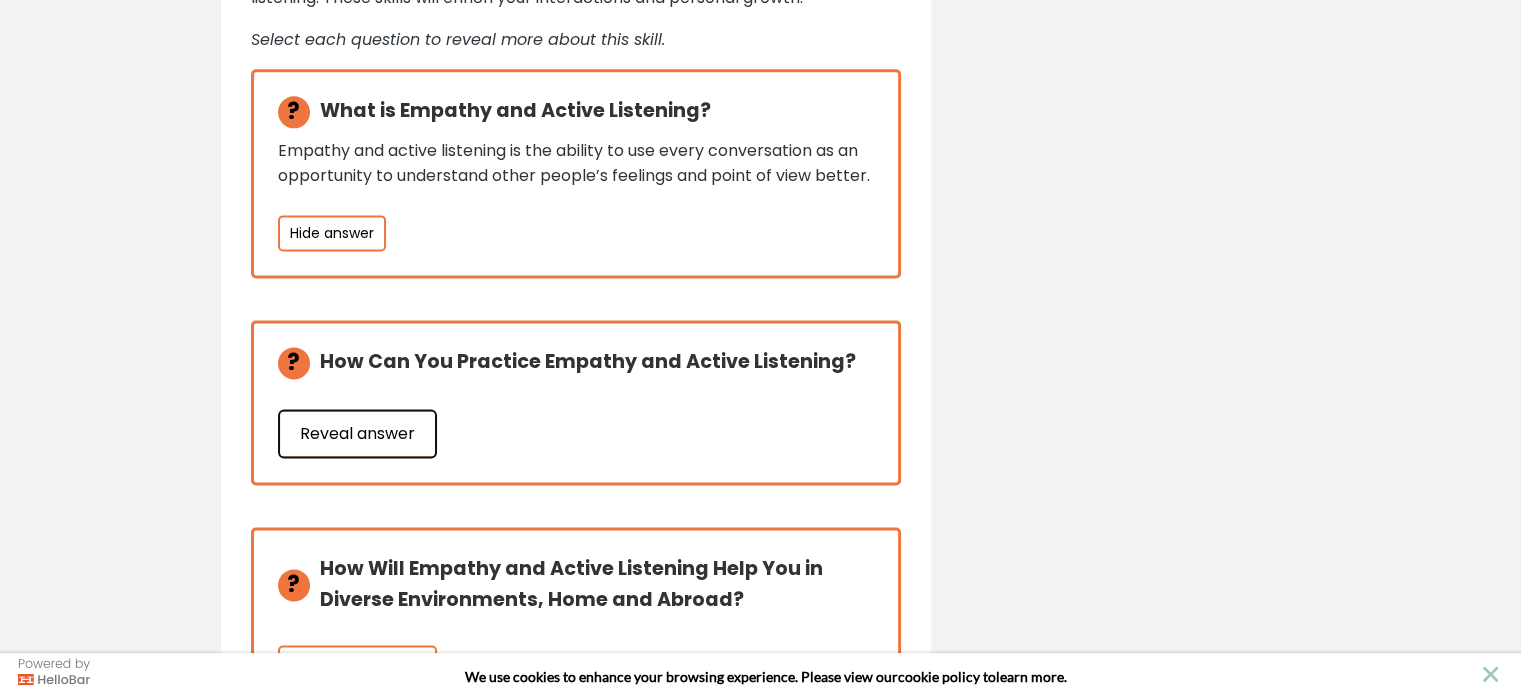 click on "Reveal answer" at bounding box center [357, 434] 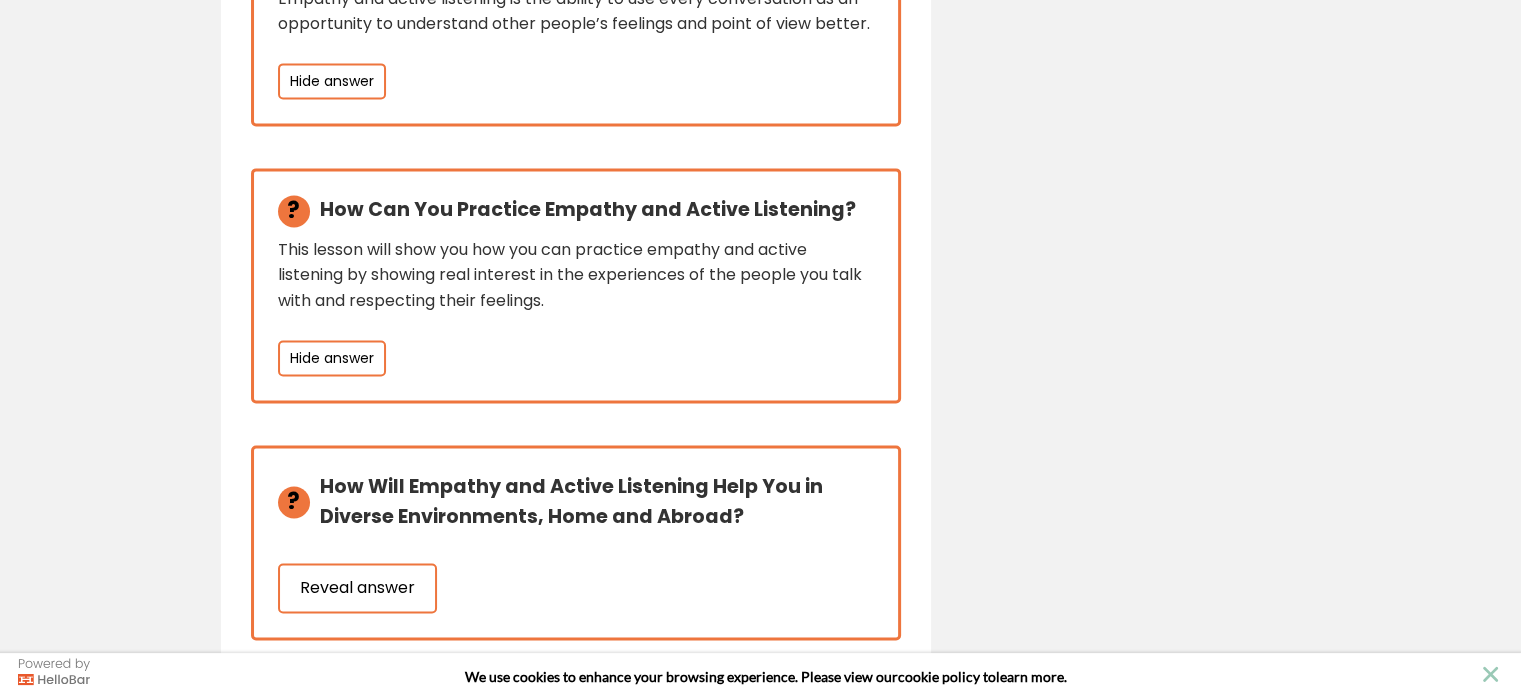scroll, scrollTop: 2864, scrollLeft: 0, axis: vertical 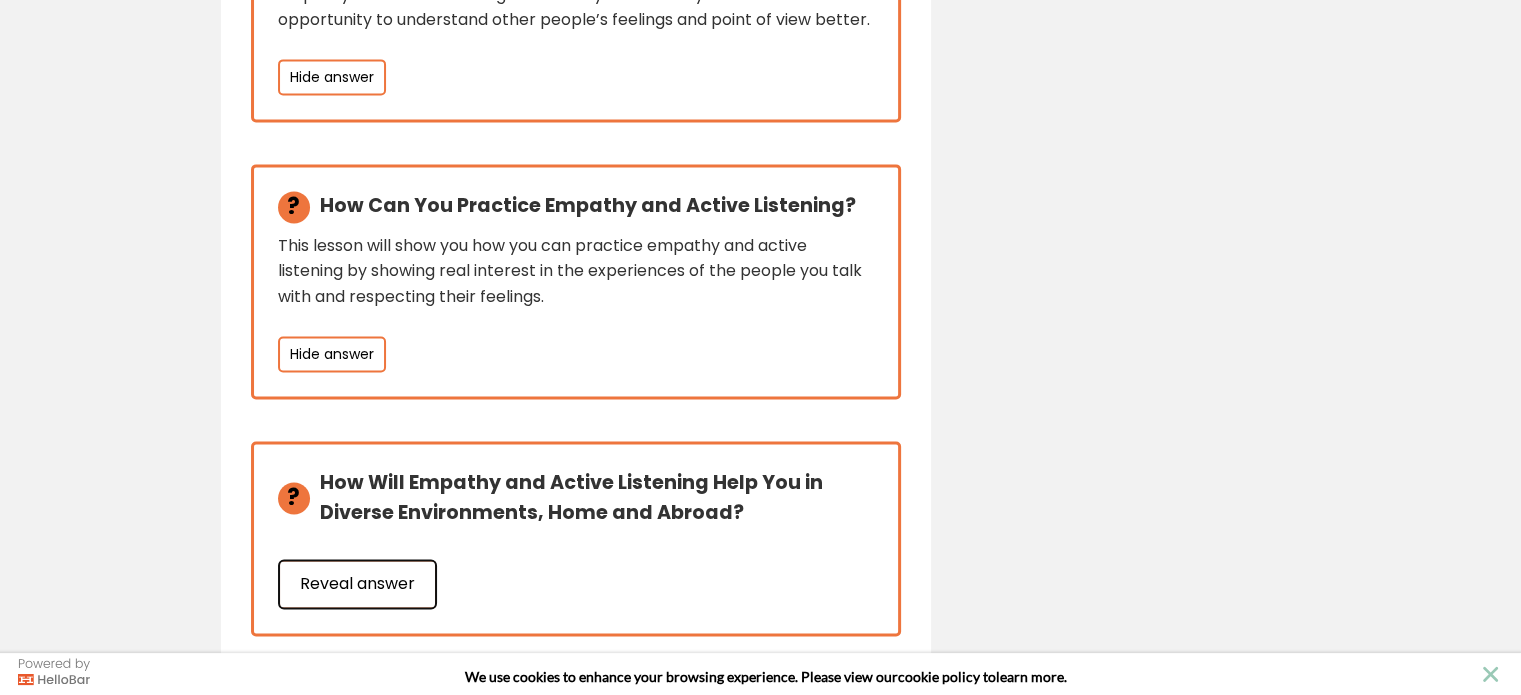 click on "Reveal answer" at bounding box center [357, 584] 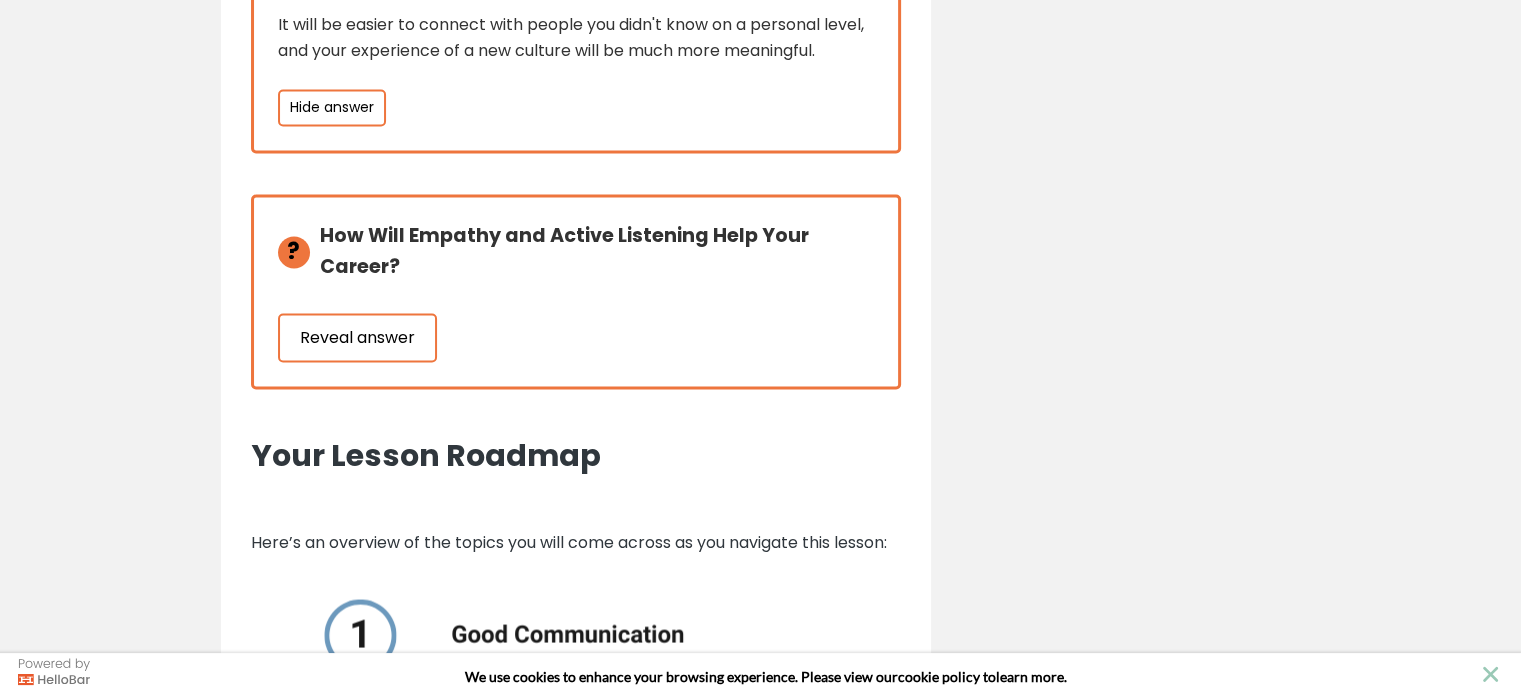 scroll, scrollTop: 3392, scrollLeft: 0, axis: vertical 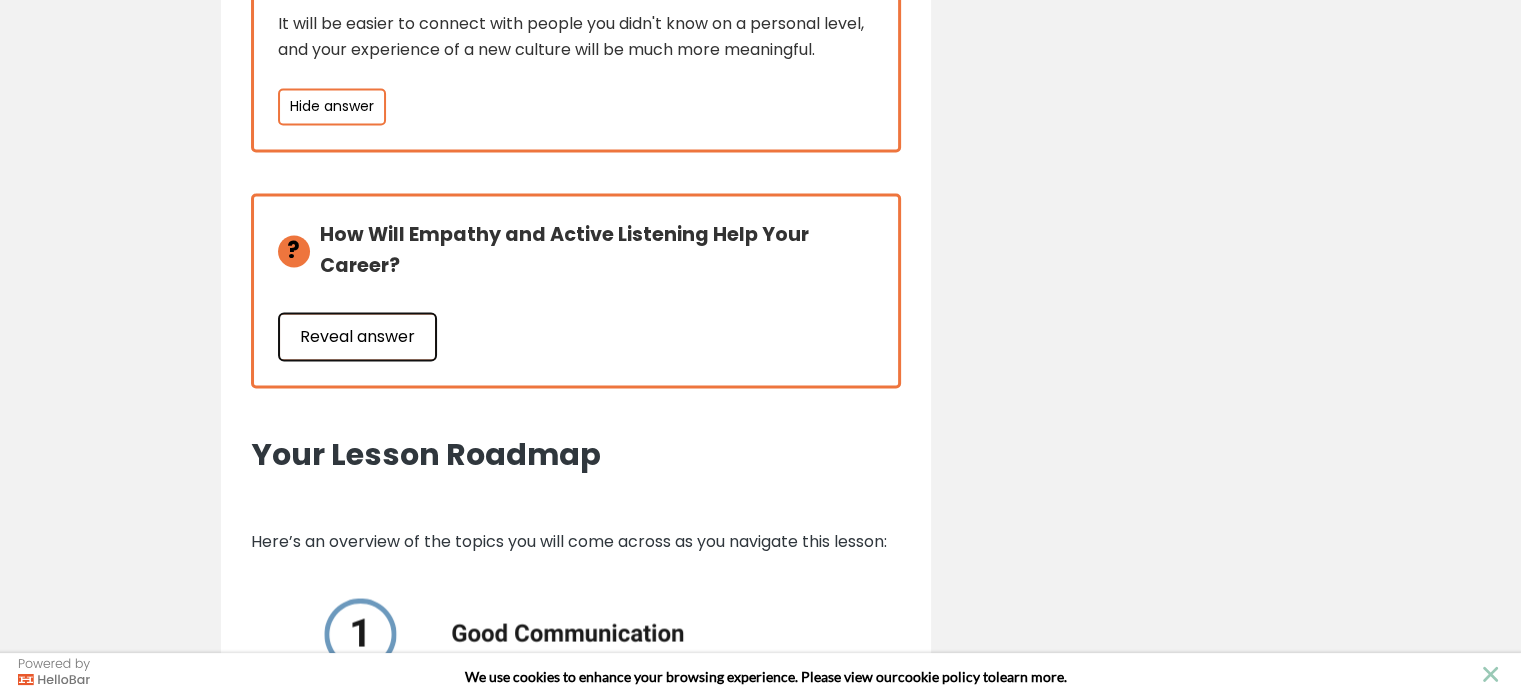 click on "Reveal answer" at bounding box center (357, 337) 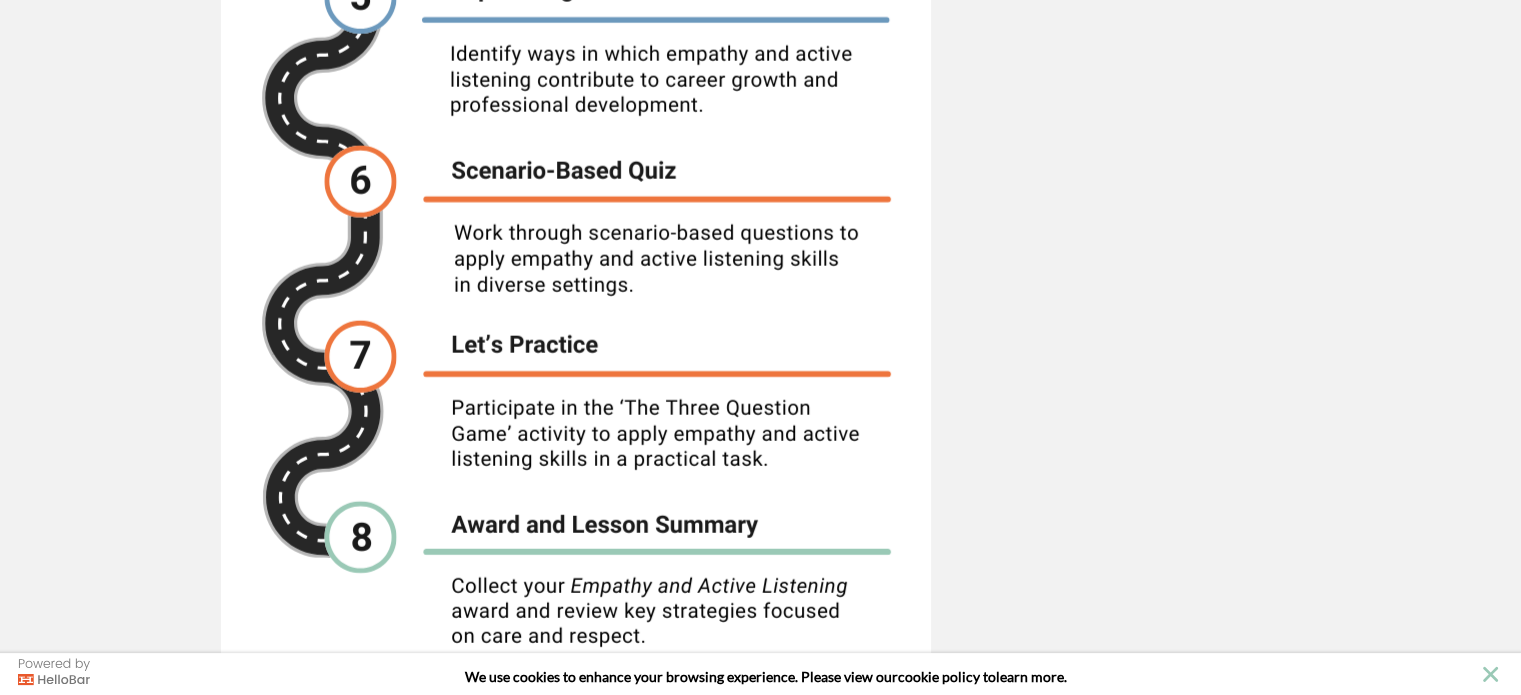 scroll, scrollTop: 4846, scrollLeft: 0, axis: vertical 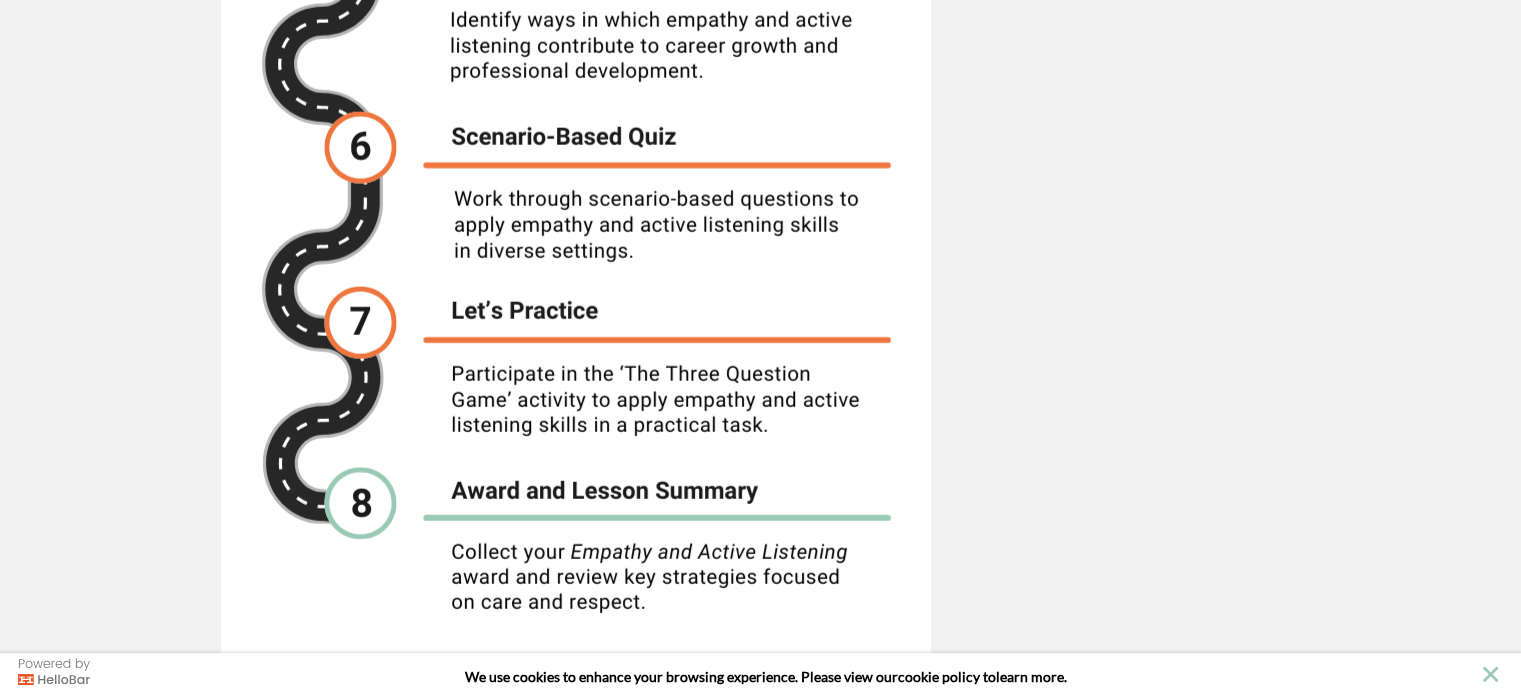 click at bounding box center [576, -70] 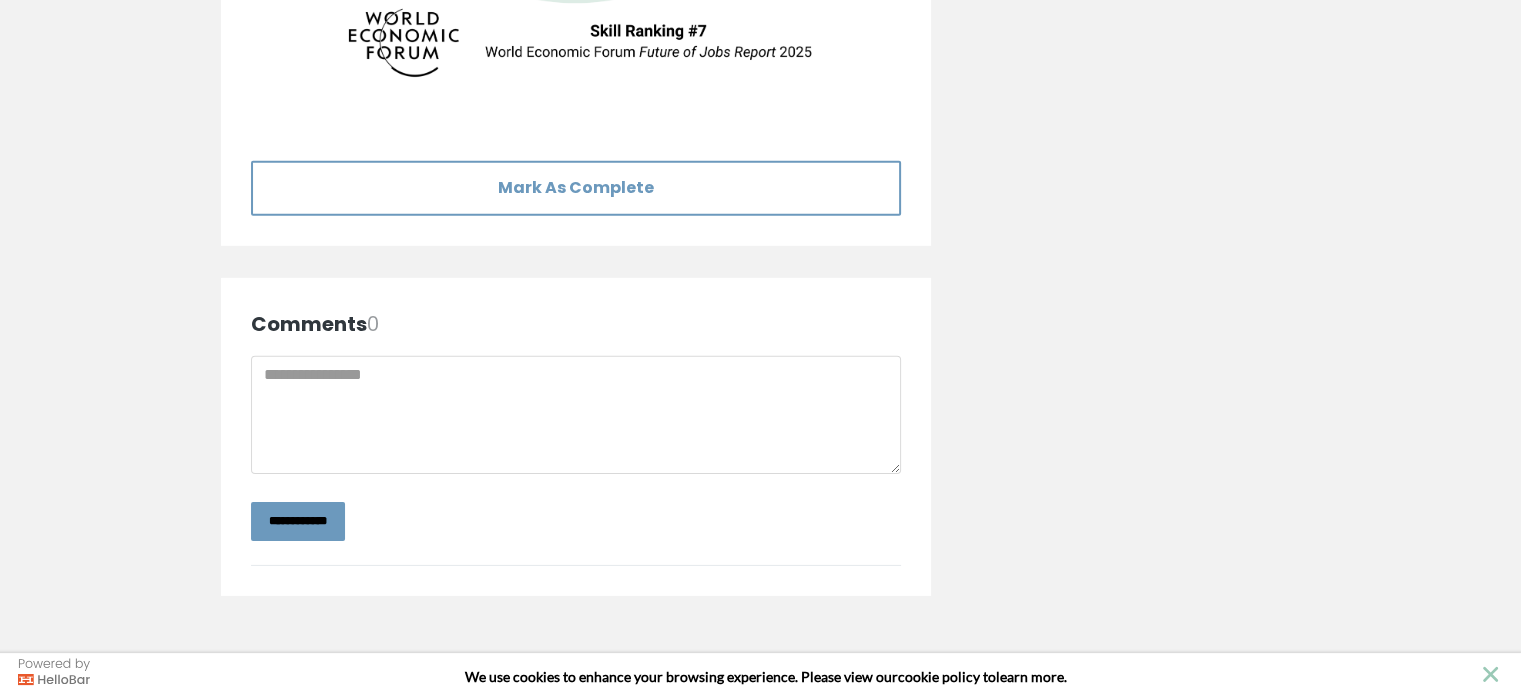 scroll, scrollTop: 6240, scrollLeft: 0, axis: vertical 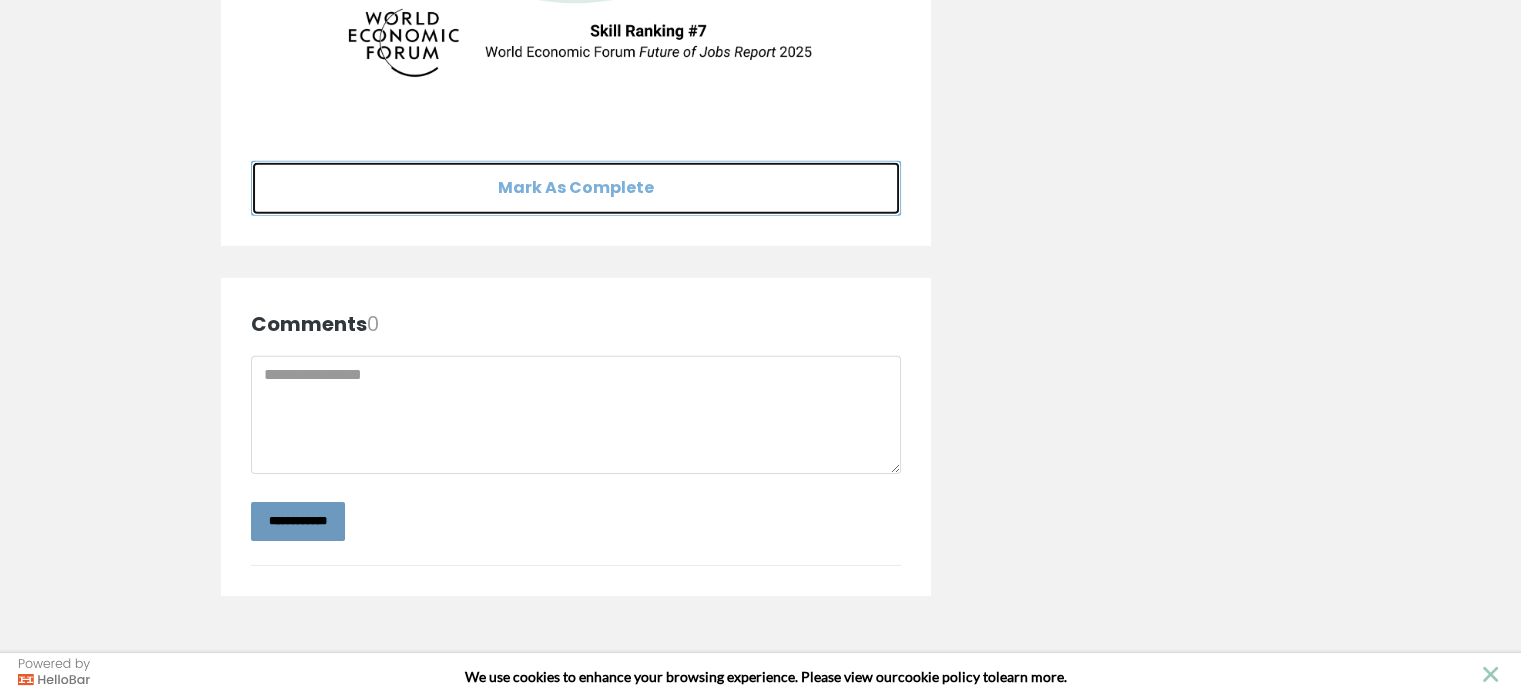 click on "Mark As Complete" at bounding box center (576, 188) 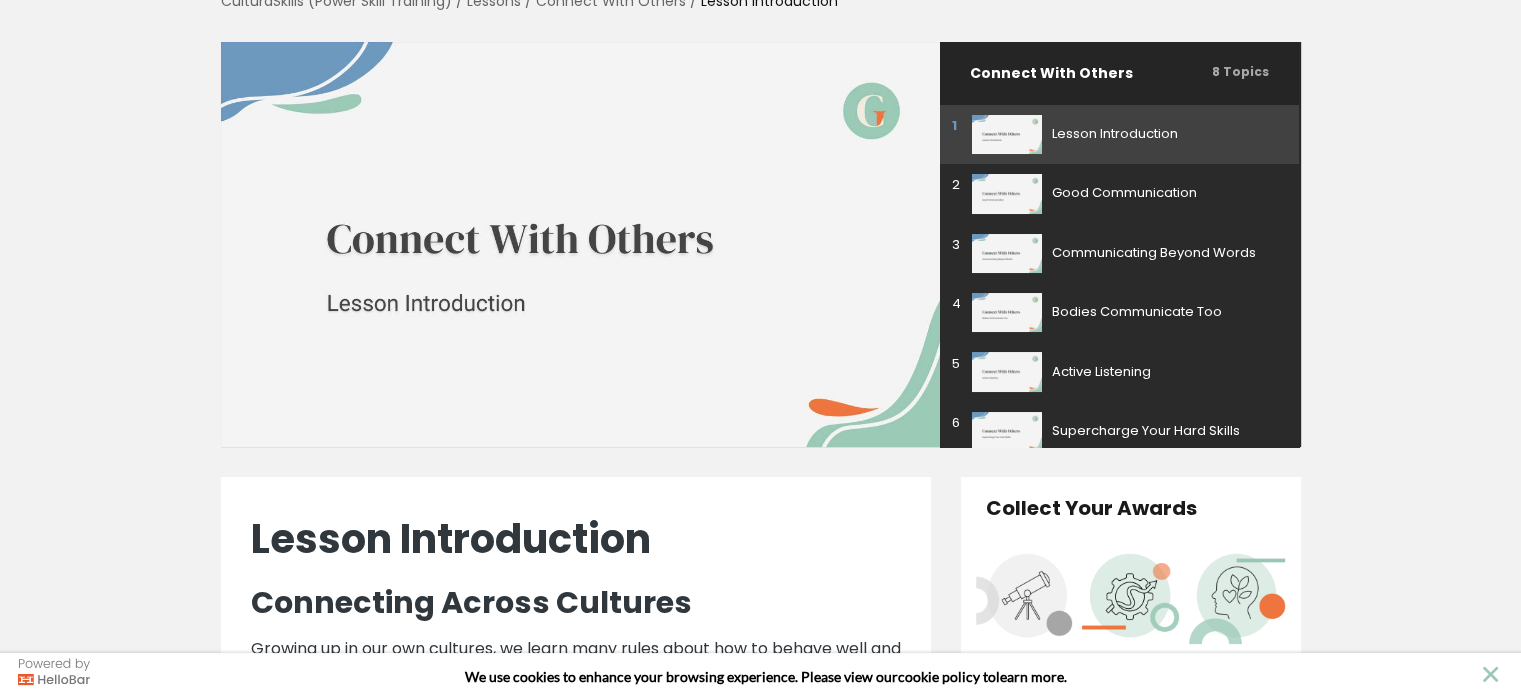 scroll, scrollTop: 182, scrollLeft: 0, axis: vertical 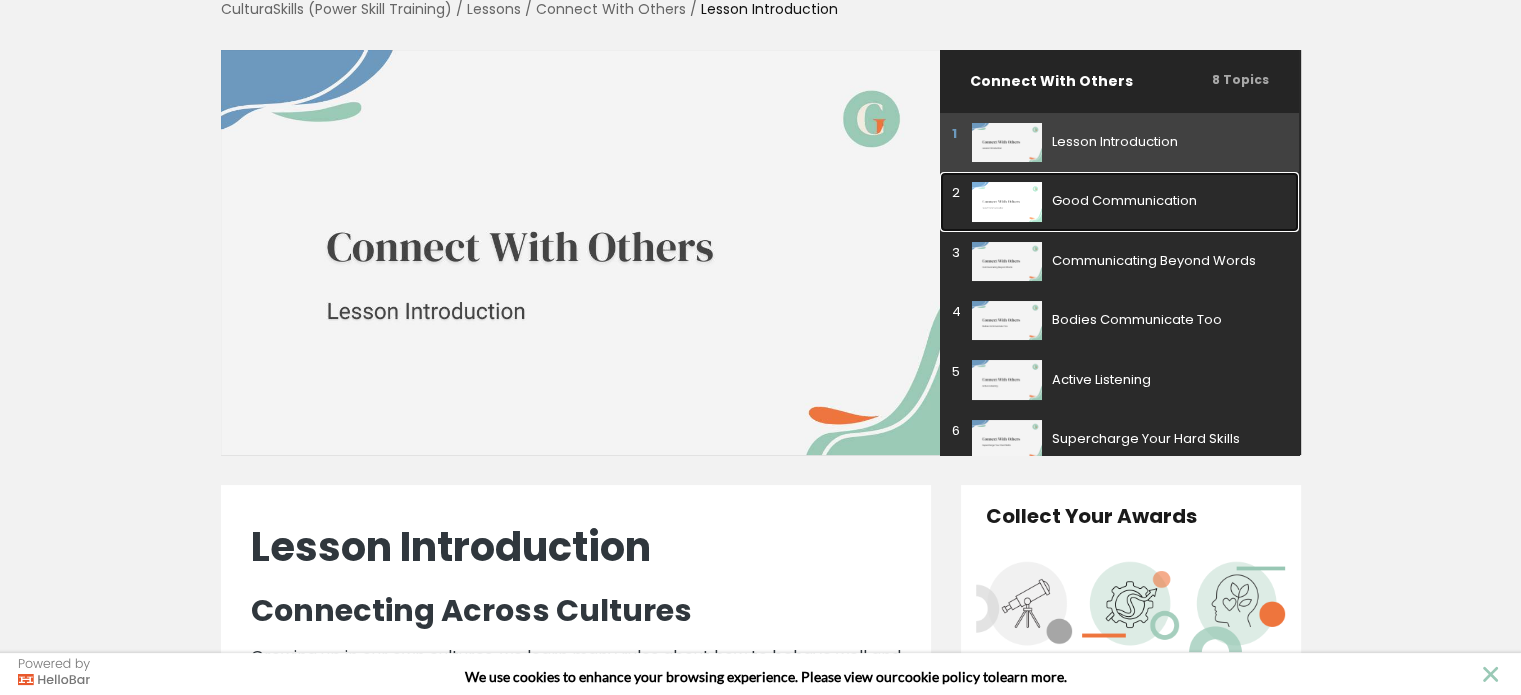 click on "Good Communication" at bounding box center (1165, 201) 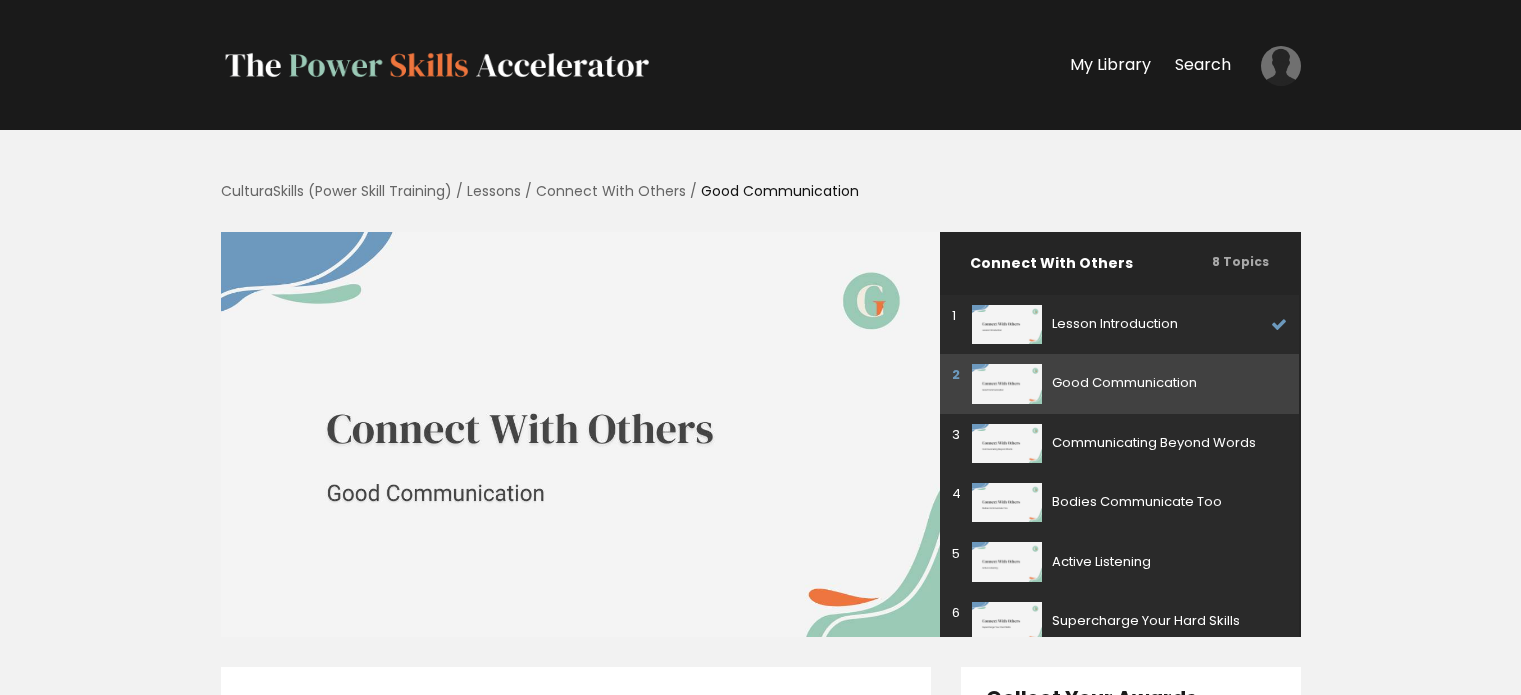 scroll, scrollTop: 0, scrollLeft: 0, axis: both 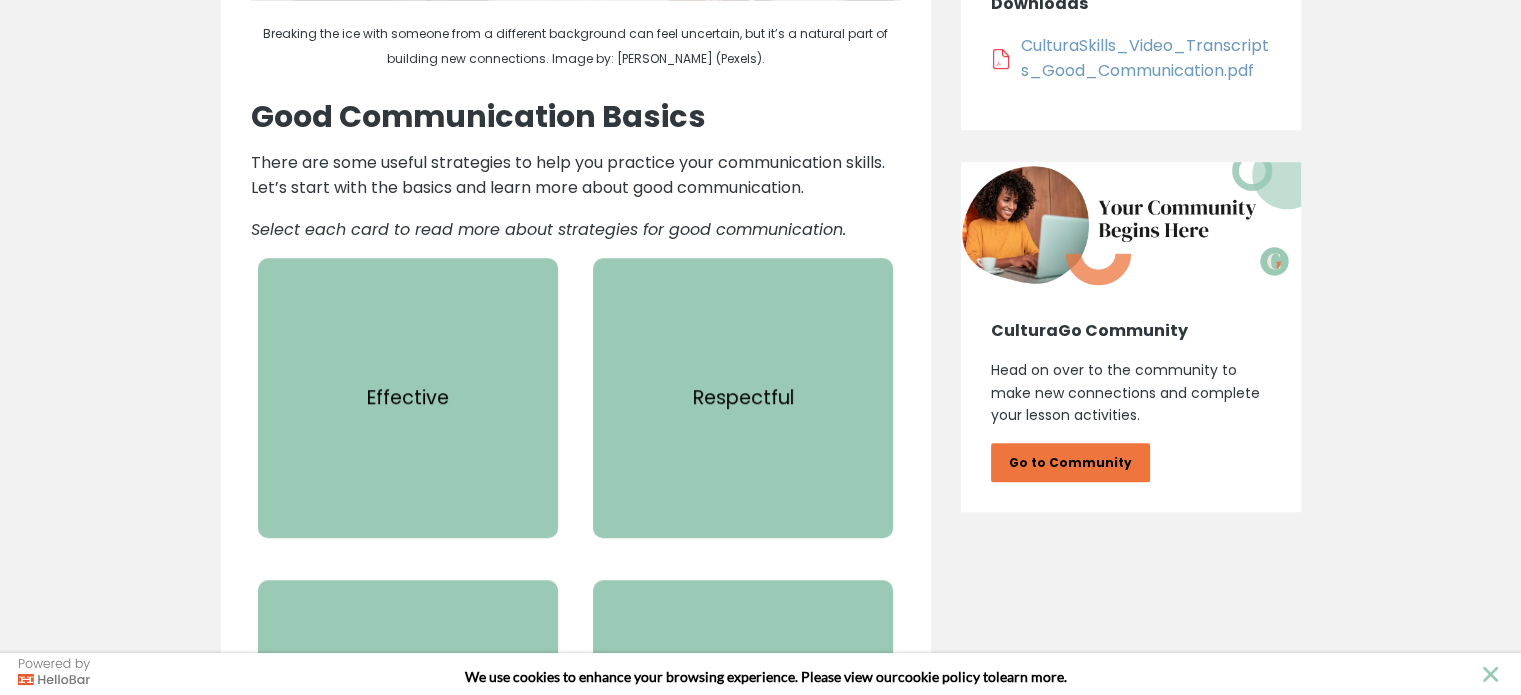 click on "Effective" at bounding box center [408, 398] 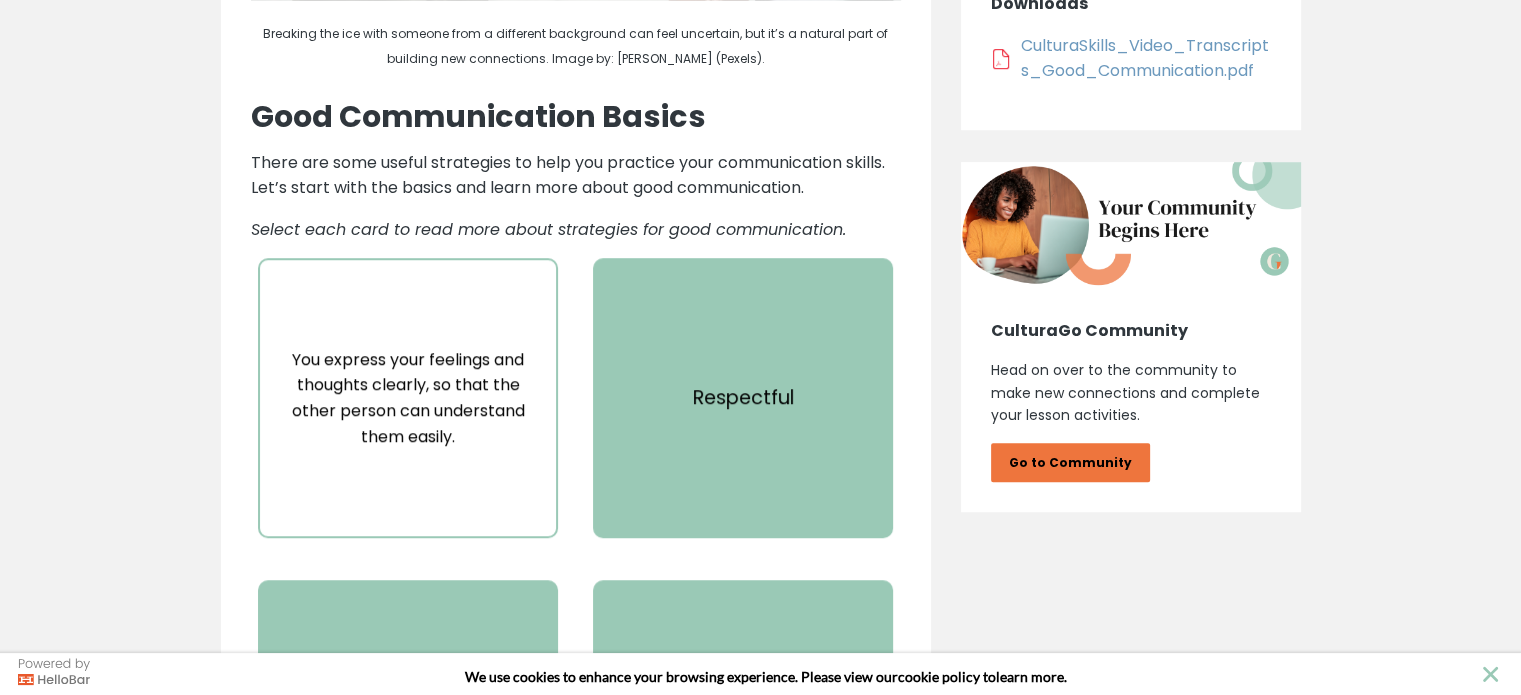 click on "Respectful" at bounding box center [743, 398] 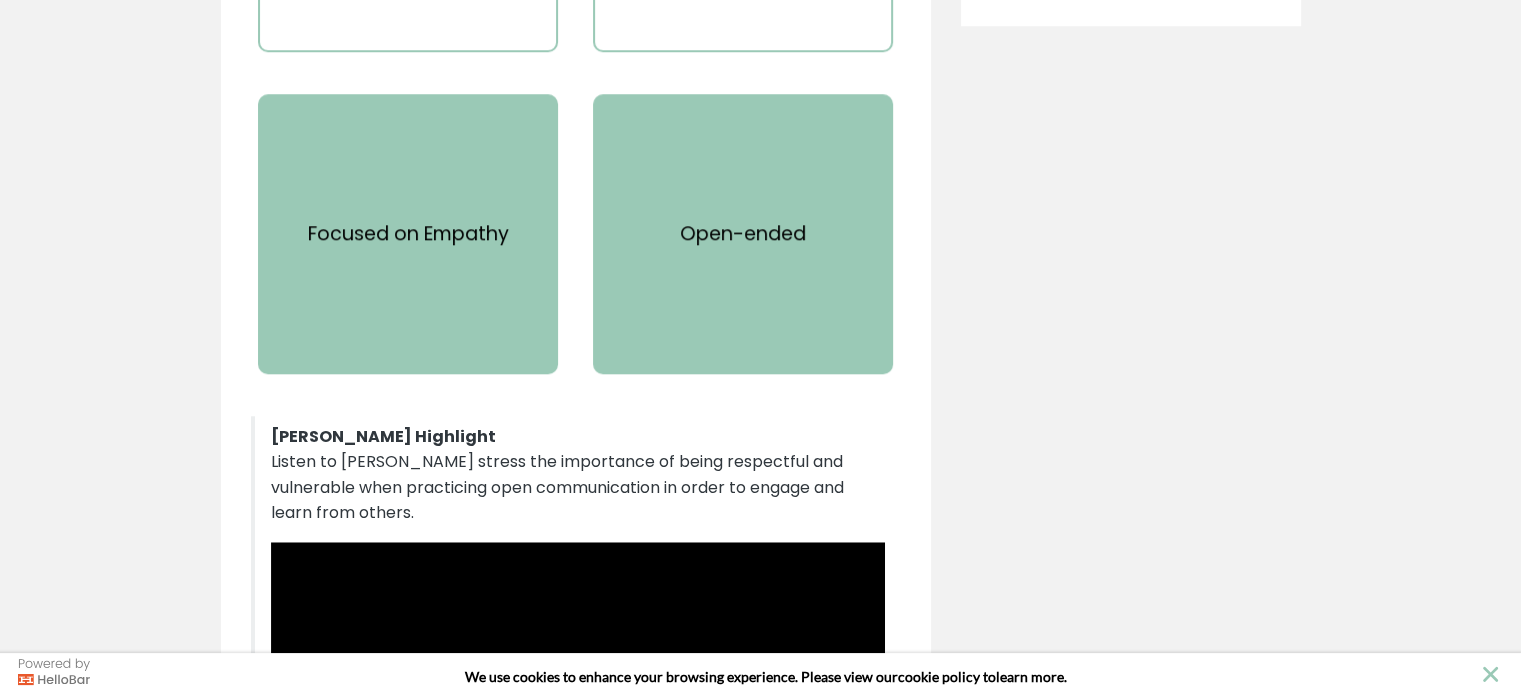 scroll, scrollTop: 1838, scrollLeft: 0, axis: vertical 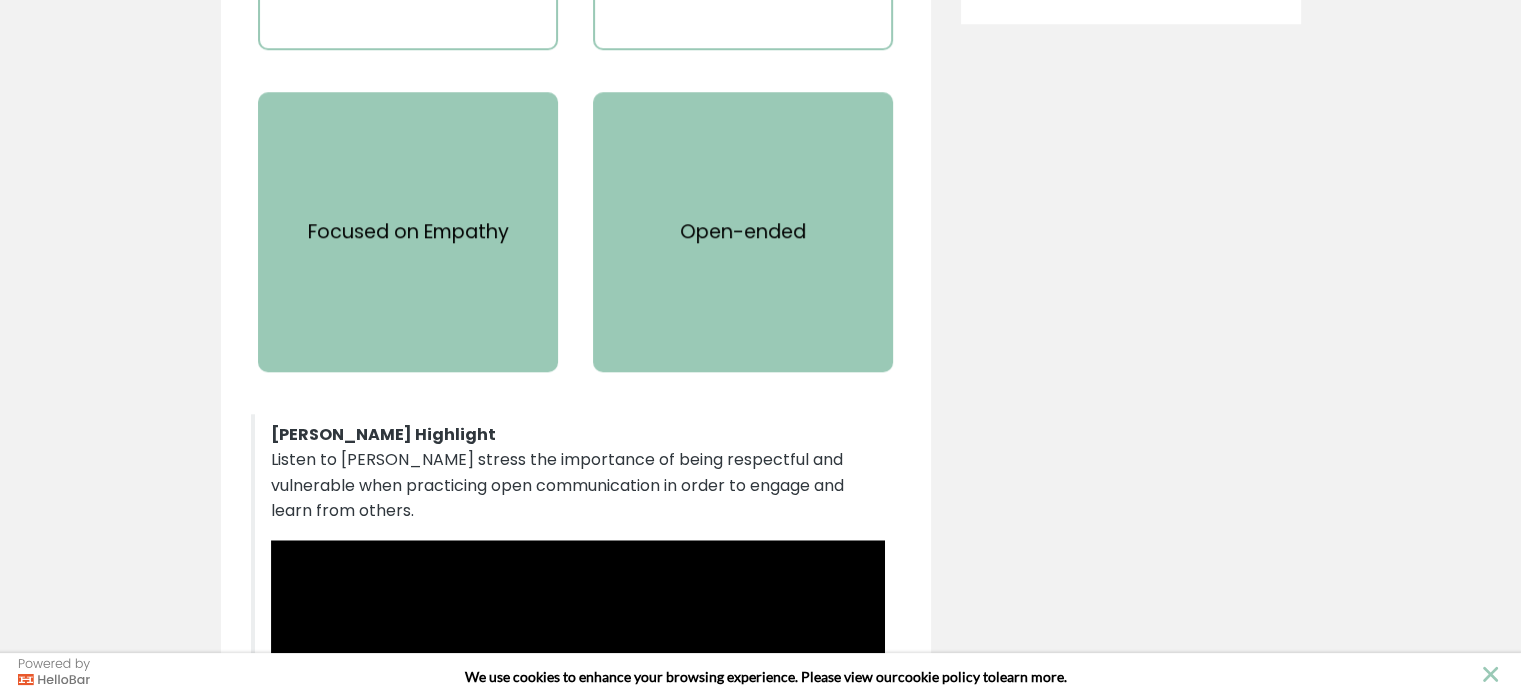 click on "Focused on Empathy" at bounding box center (408, 232) 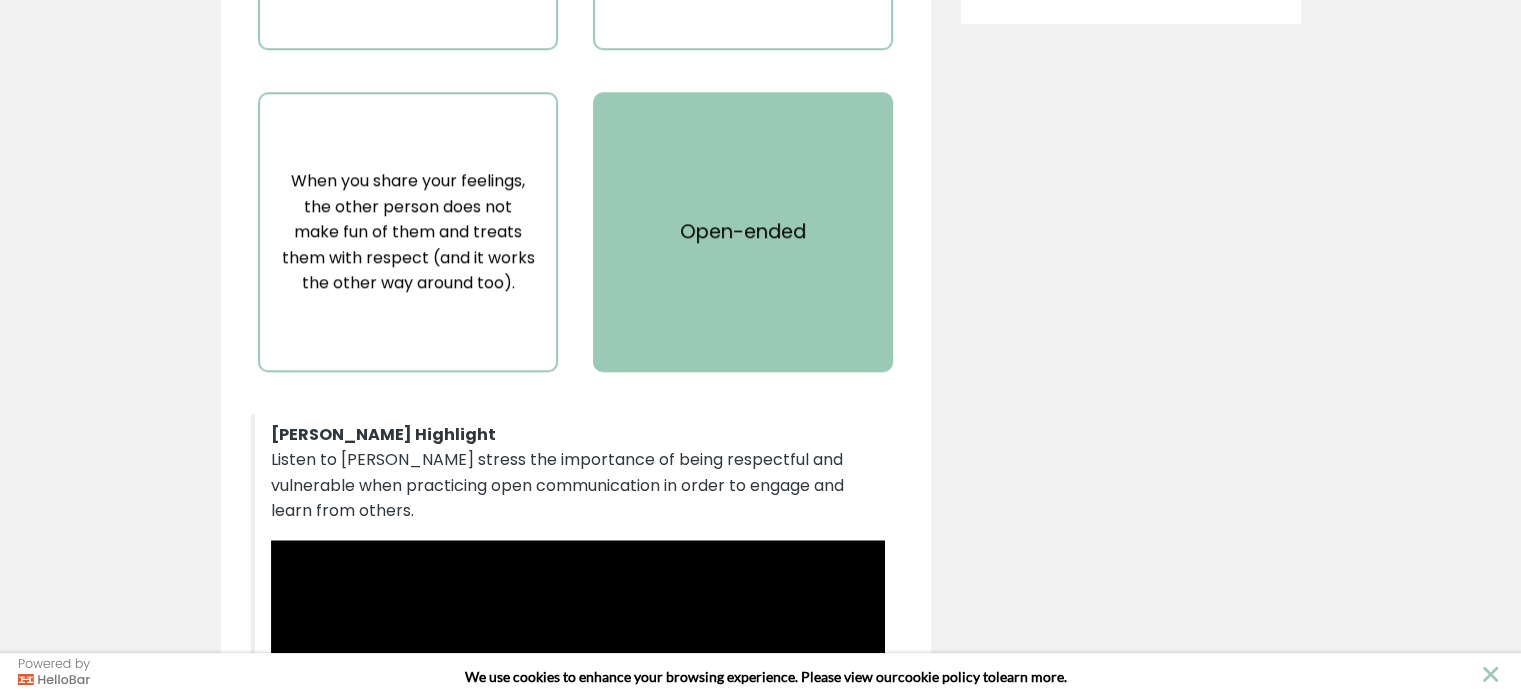 click on "Open-ended" at bounding box center (743, 232) 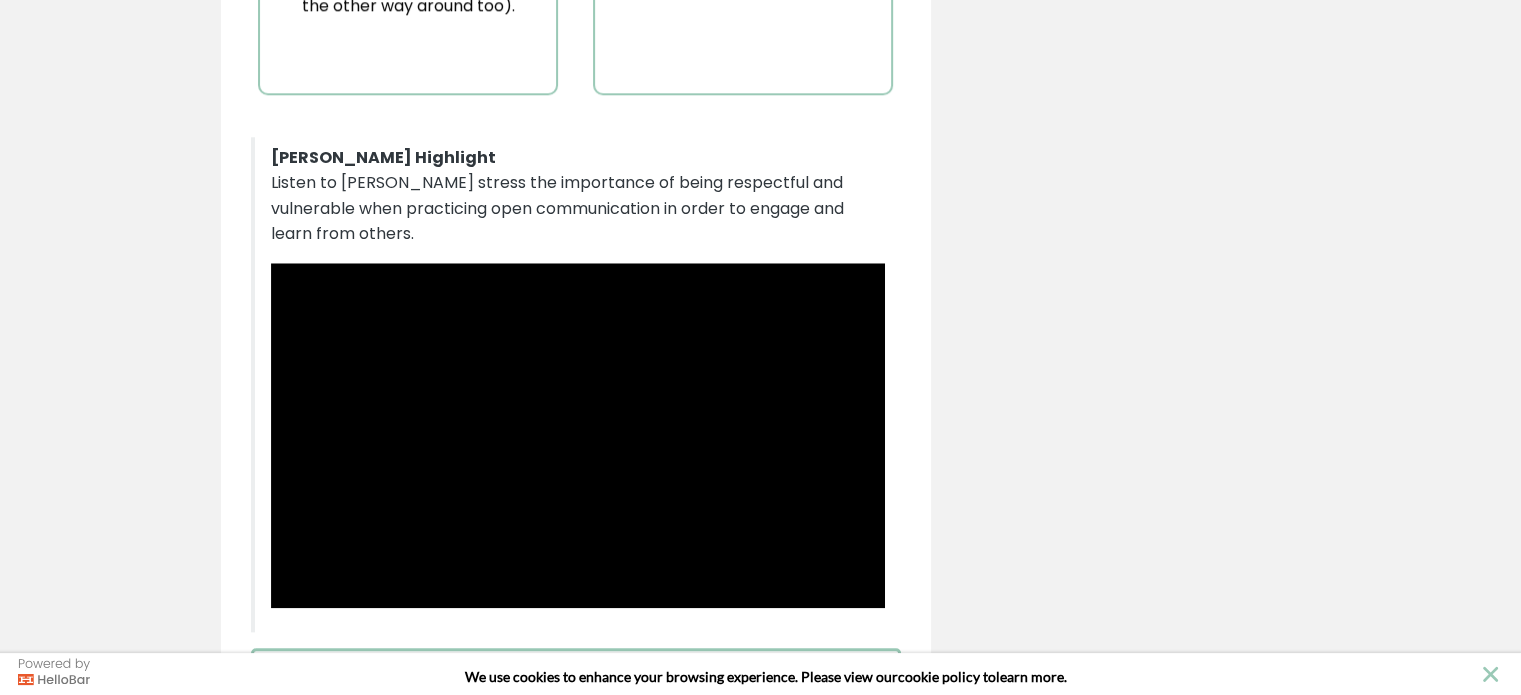 scroll, scrollTop: 2162, scrollLeft: 0, axis: vertical 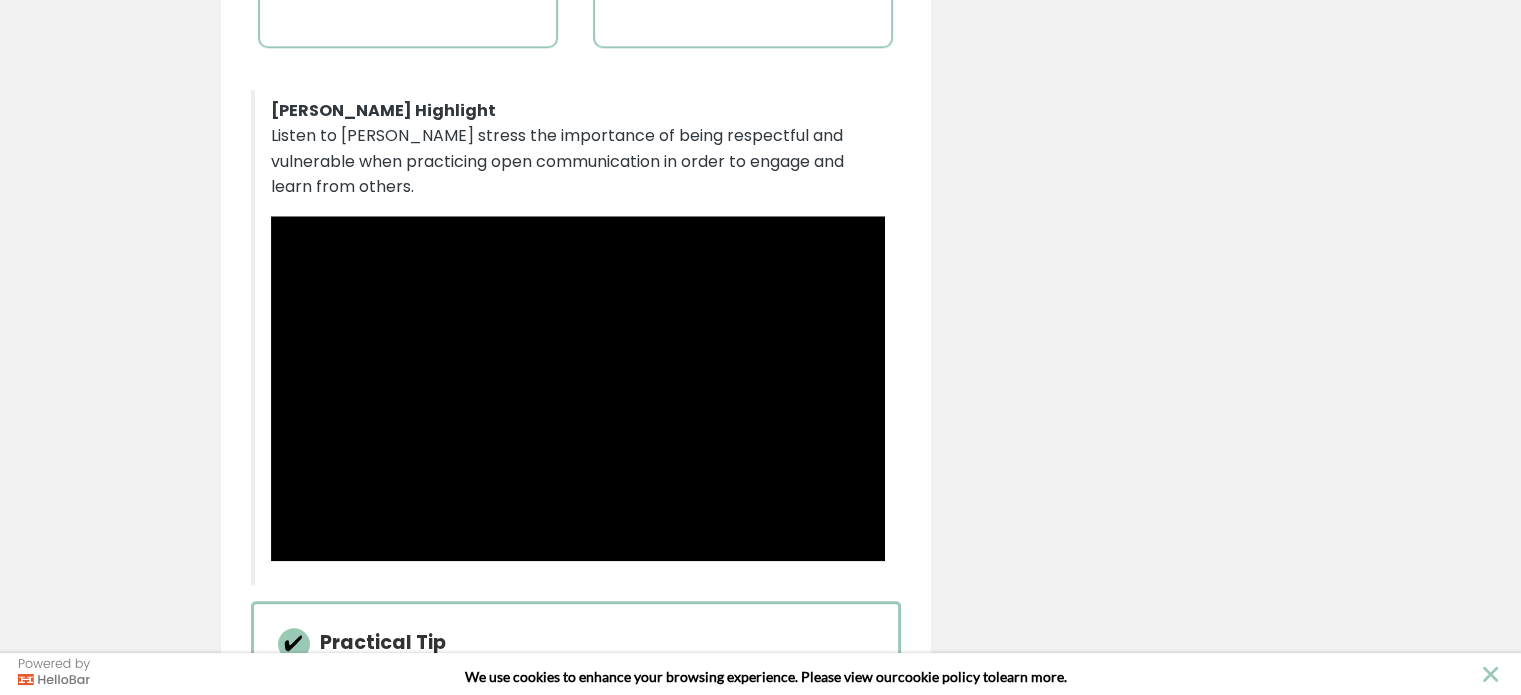 click on "Good Communication
Connecting Across Cultures
When you meet someone from a different background or community, you might not know the best way to break the ice. You want to make a good impression right away, but you’re not sure what to say. That’s absolutely normal.
Breaking the ice with someone from a different background can feel uncertain, but it’s a natural part of building new connections. Image by: [PERSON_NAME] (Pexels).
Good Communication Basics
There are some useful strategies to help you practice your communication skills. Let’s start with the basics and learn more about good communication.
Select each card to read more about strategies for good communication.
Effective
You express your feelings and thoughts clearly, so that the other person can understand them easily.
Respectful
Focused on Empathy" at bounding box center (761, 2173) 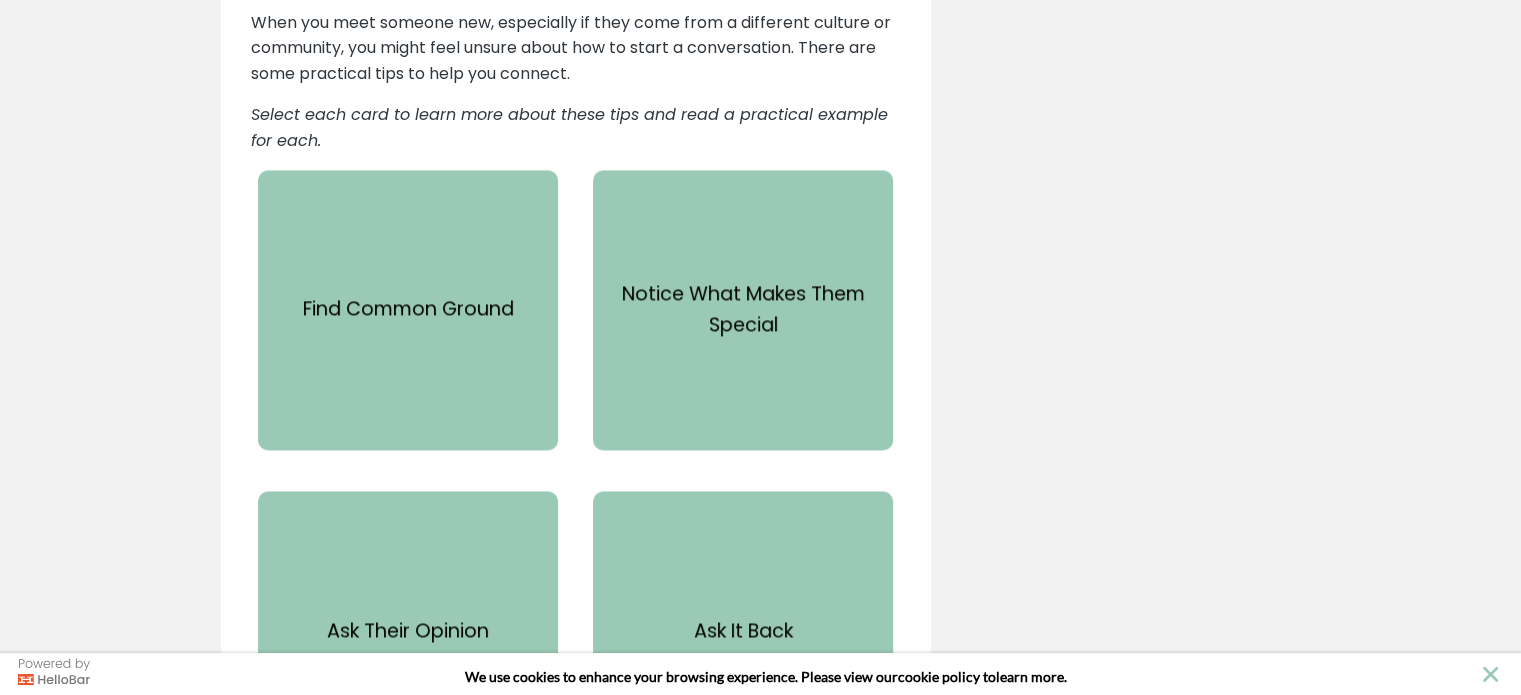 scroll, scrollTop: 3086, scrollLeft: 0, axis: vertical 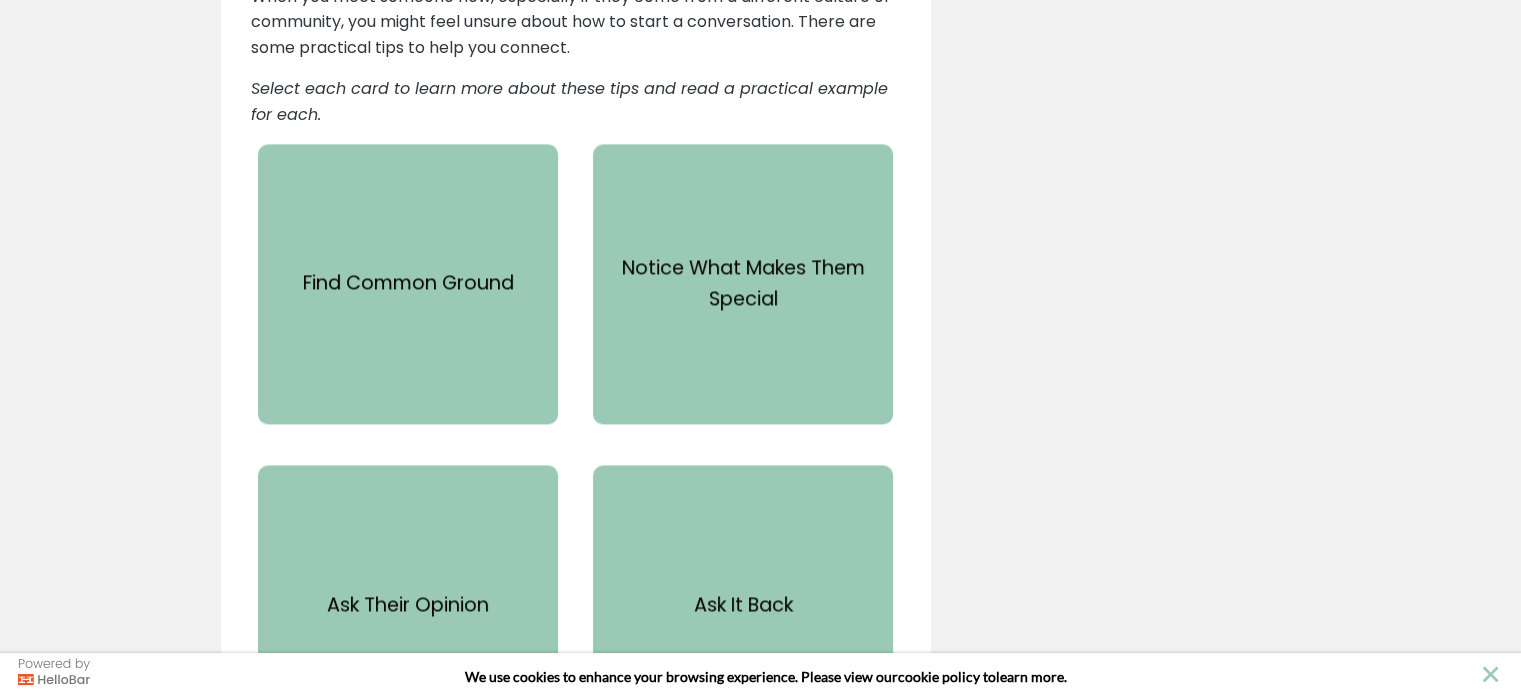click on "Find Common Ground" at bounding box center [408, 283] 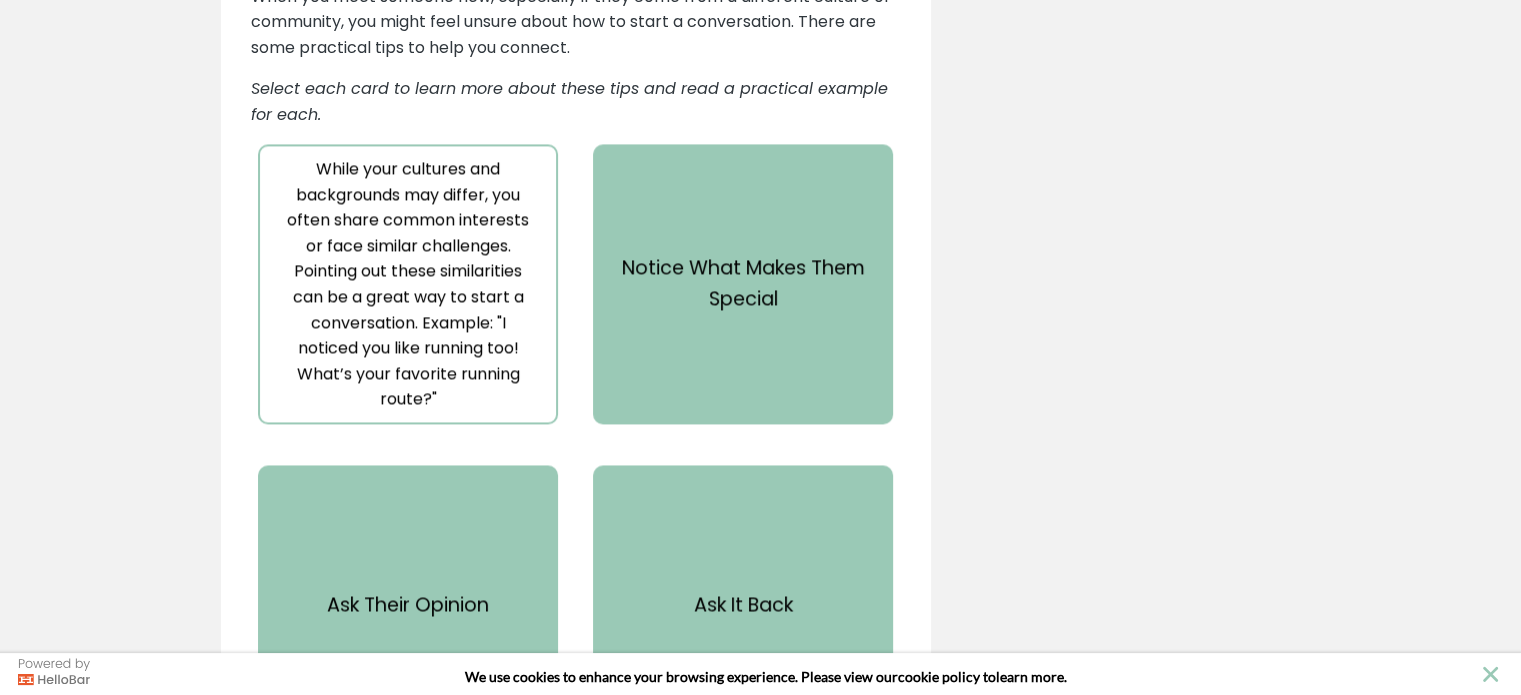 click on "Notice What Makes Them Special" at bounding box center [743, 284] 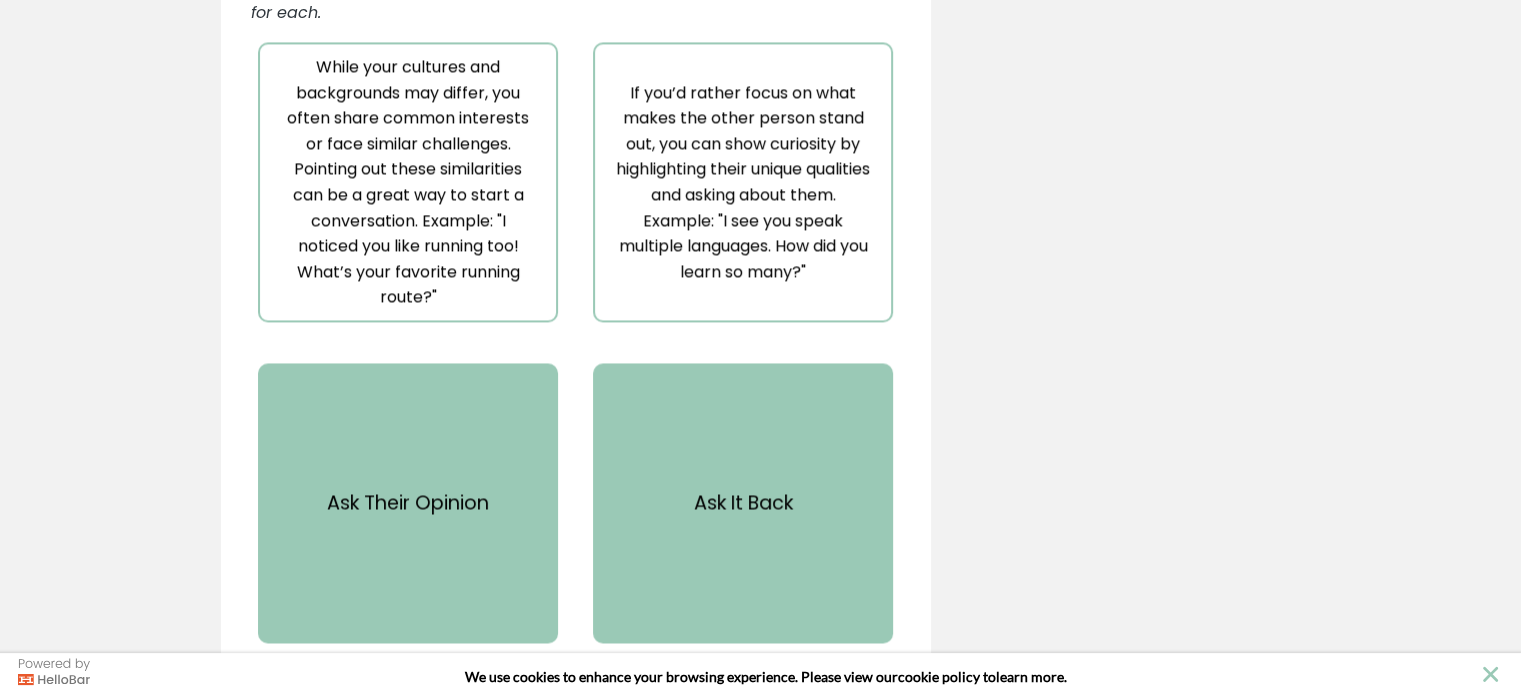 scroll, scrollTop: 3188, scrollLeft: 0, axis: vertical 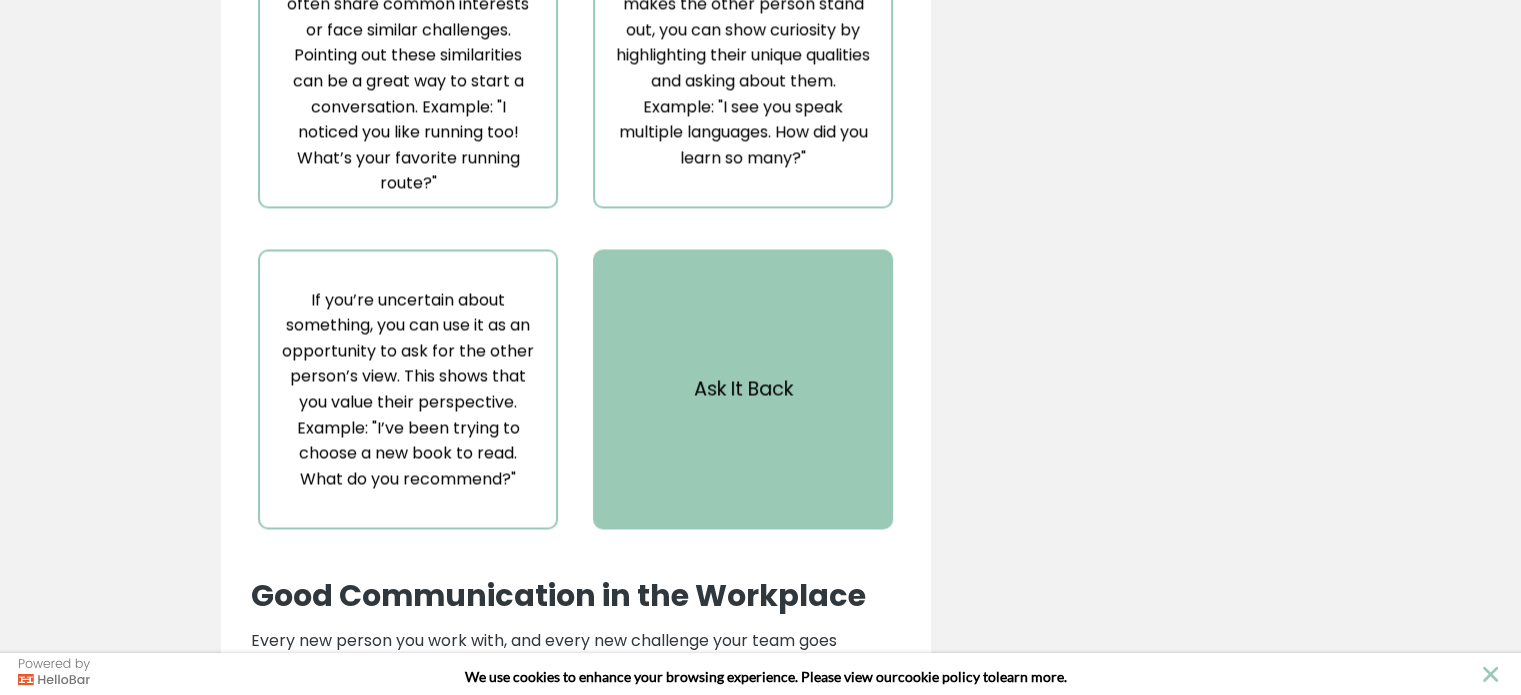click on "Ask It Back" at bounding box center (743, 389) 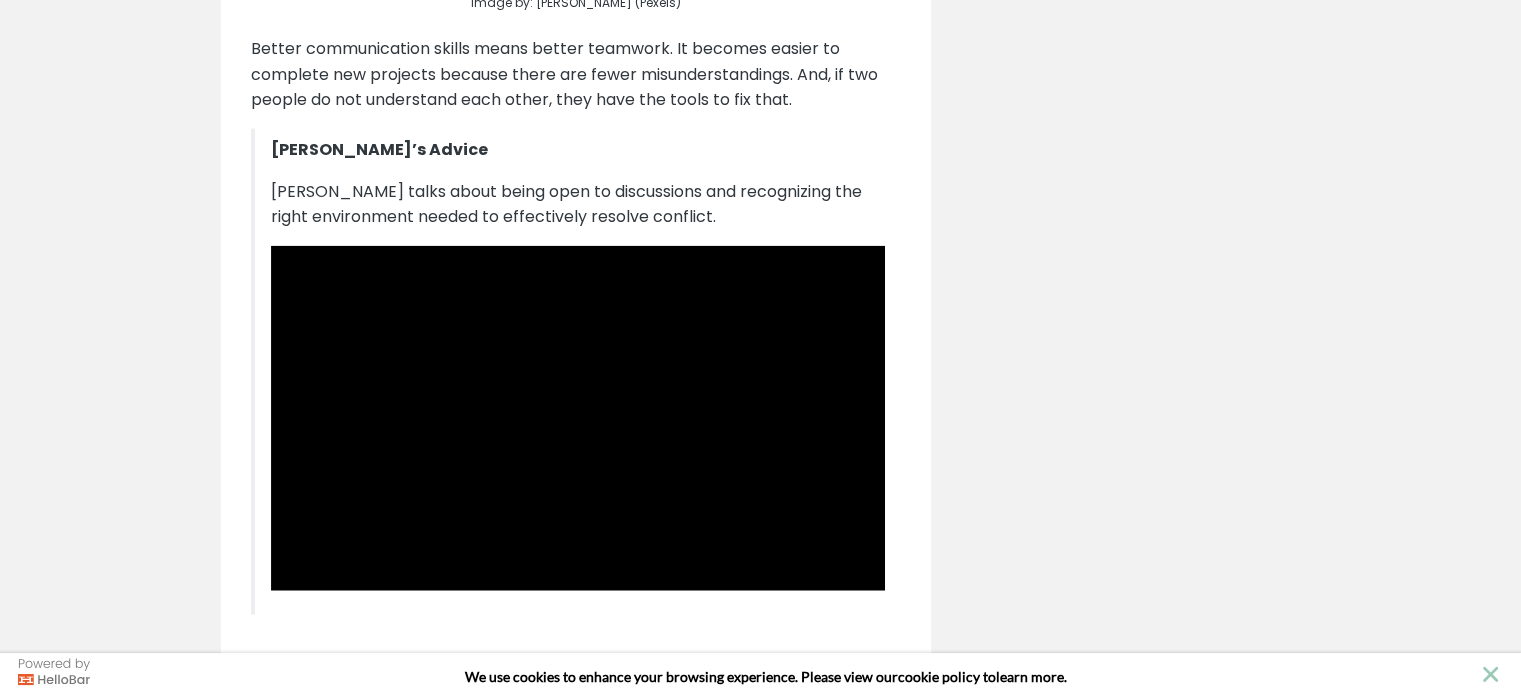 scroll, scrollTop: 4552, scrollLeft: 0, axis: vertical 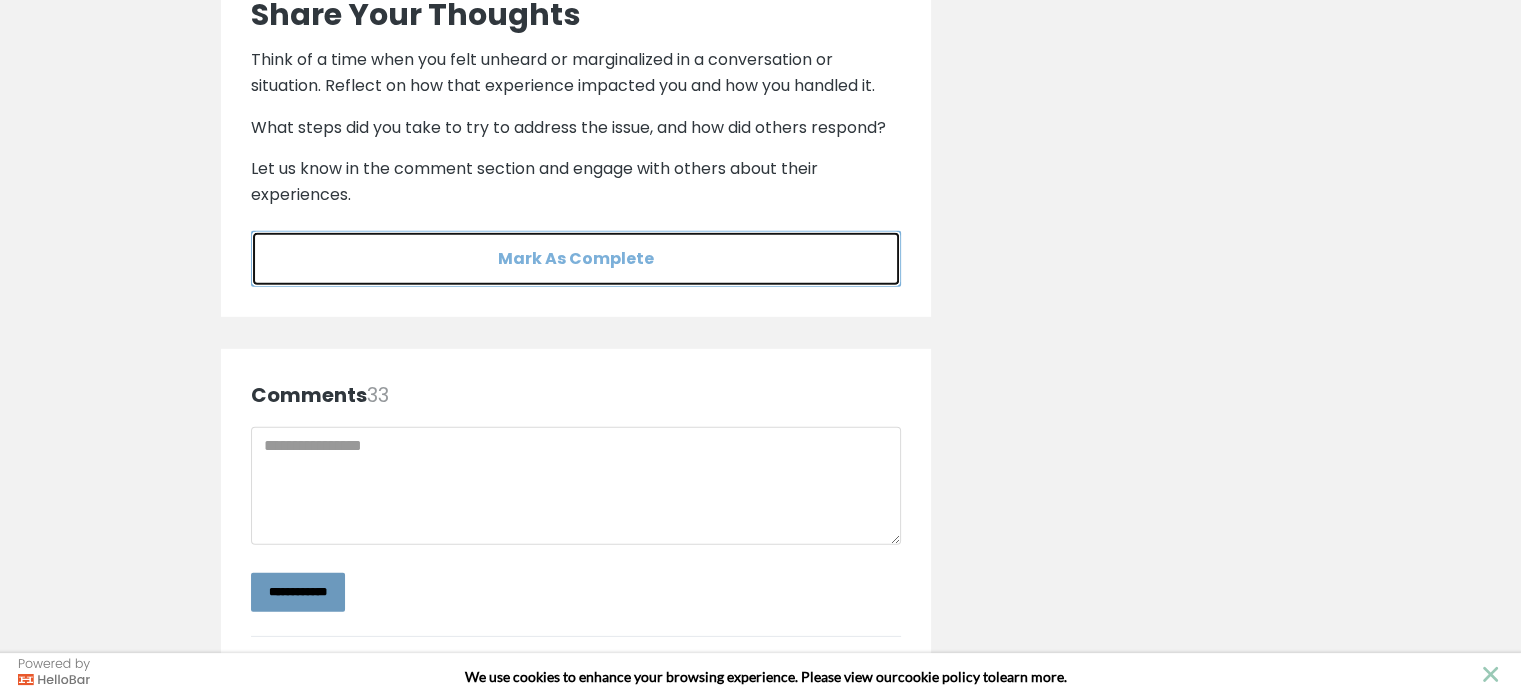 click on "Mark As Complete" at bounding box center (576, 258) 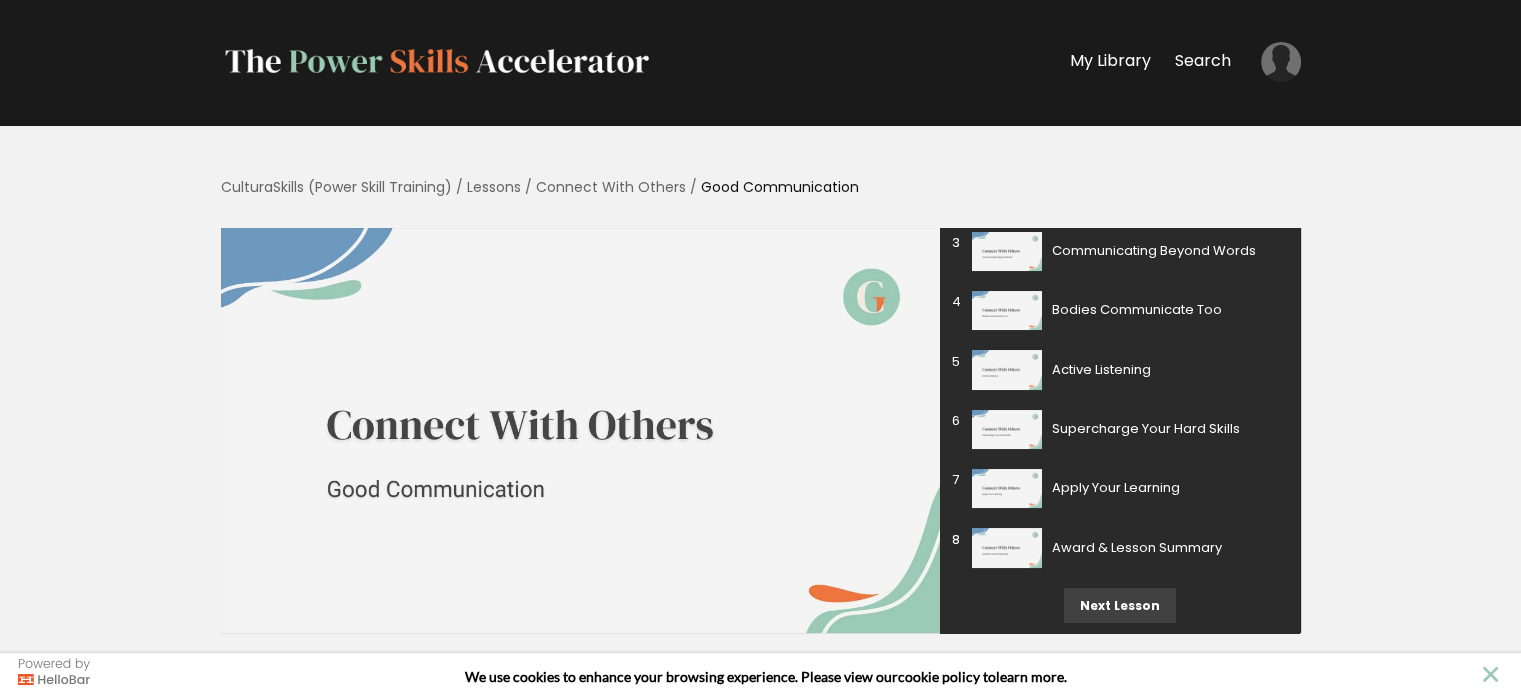 scroll, scrollTop: 0, scrollLeft: 0, axis: both 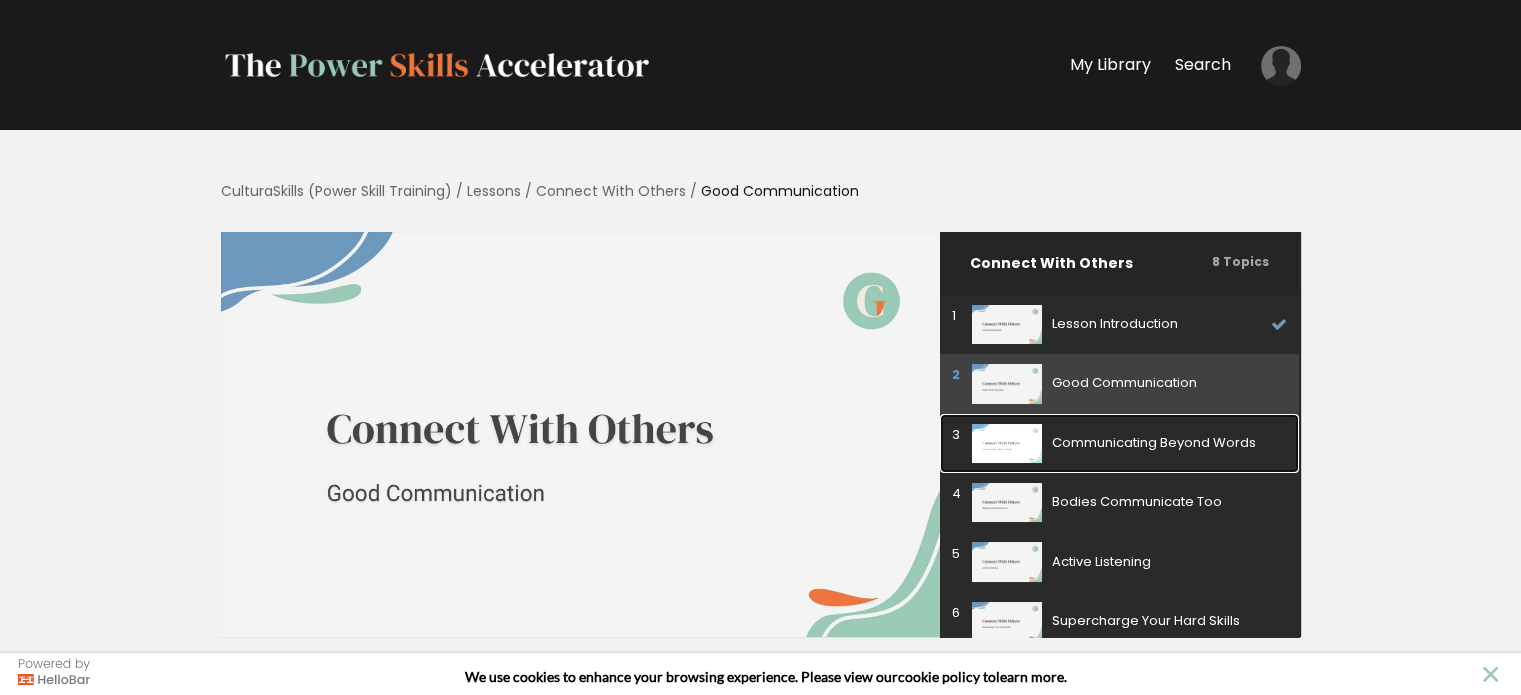 click on "Communicating Beyond Words" at bounding box center (1165, 443) 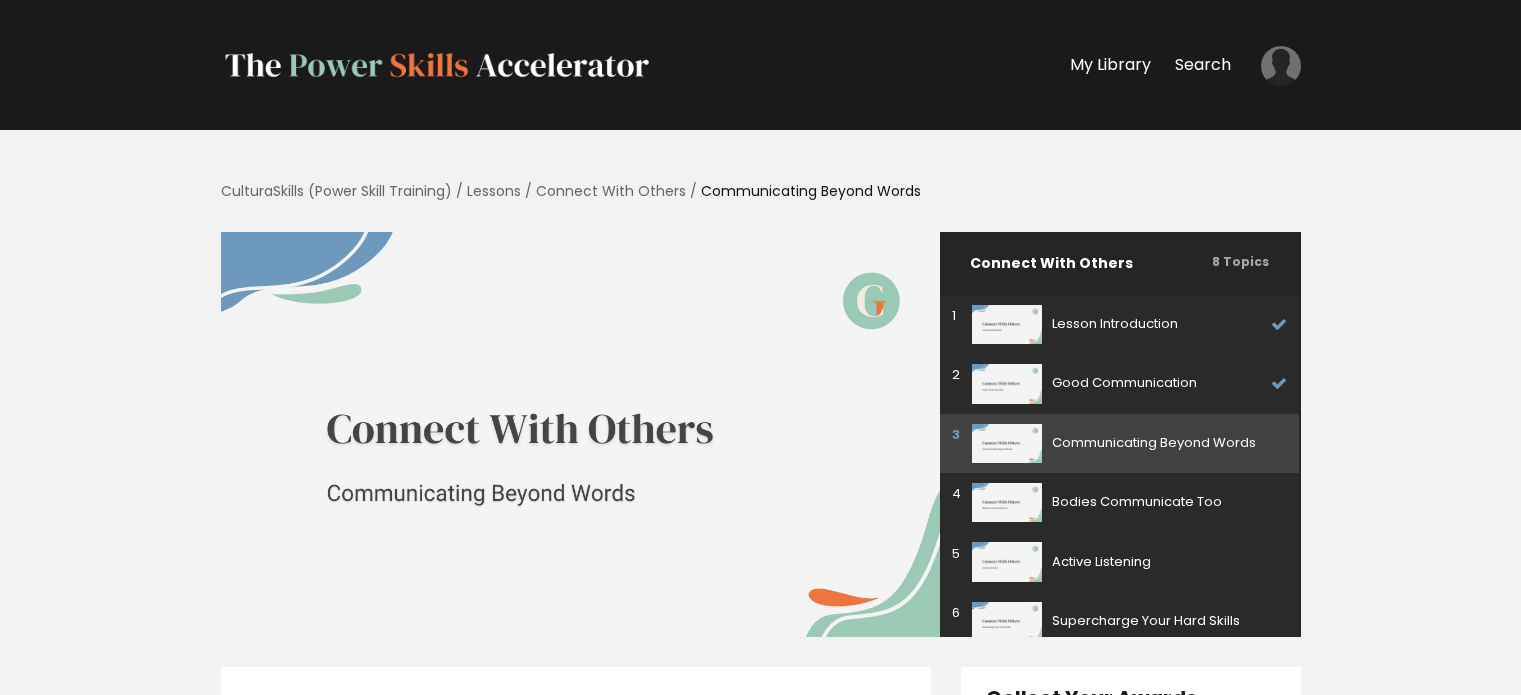 scroll, scrollTop: 0, scrollLeft: 0, axis: both 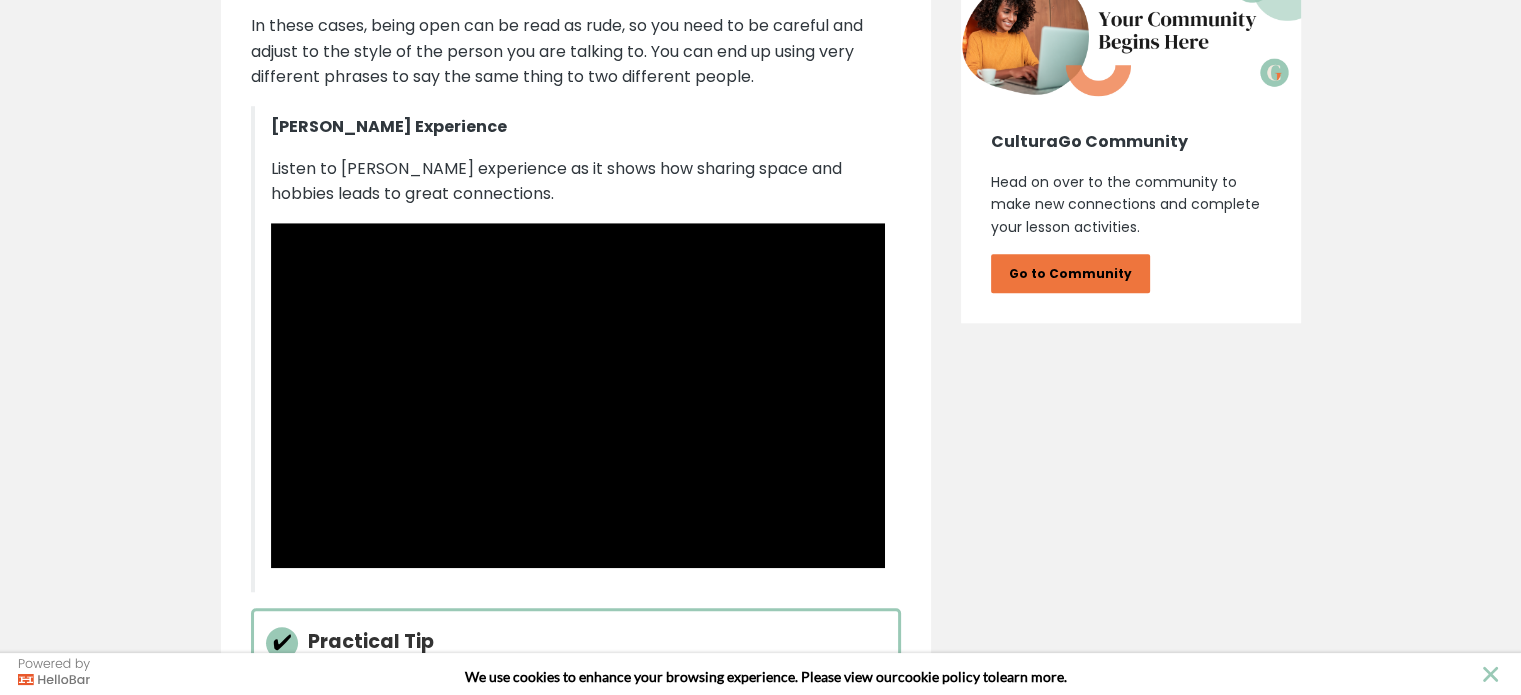 click on "Communicating Beyond Words
Rules and Norms
Every culture has its own rules and norms when it comes to communication. In fact, how you talk is just as important as what you say.
For example, some cultures prefer open communication. That means that they express what they think and feel directly, without any filters, so that the other person understands what they mean right away.
Some cultures value directness when communicating with others. Image by: [PERSON_NAME]
This works in some cases, but for many other cultures, the context of the conversation (what happens around it) is more important than the information shared (the words that are said). This is an example of indirect communication.
In these cases, being open can be read as rude, so you need to be careful and adjust to the style of the person you are talking to. You can end up using very different phrases to say the same thing to two different people." at bounding box center (761, 1854) 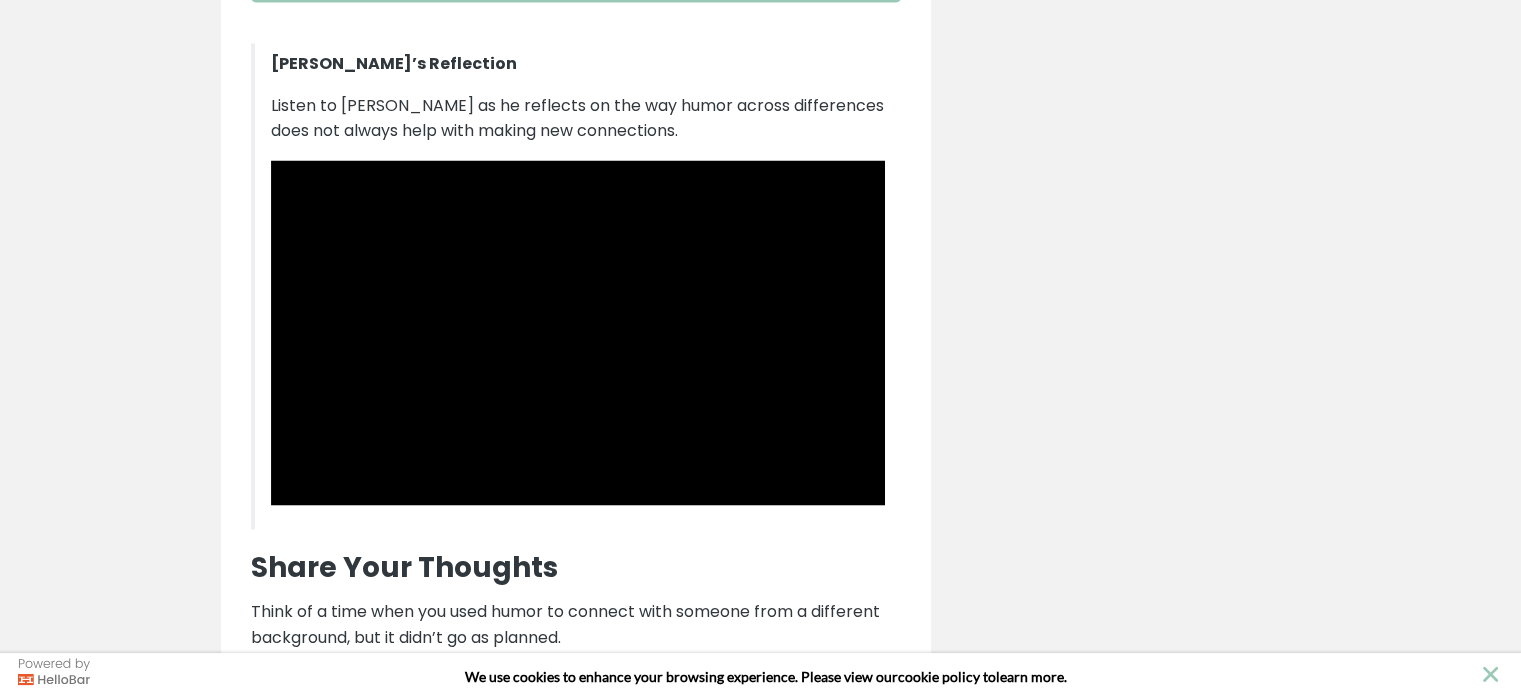 scroll, scrollTop: 3648, scrollLeft: 0, axis: vertical 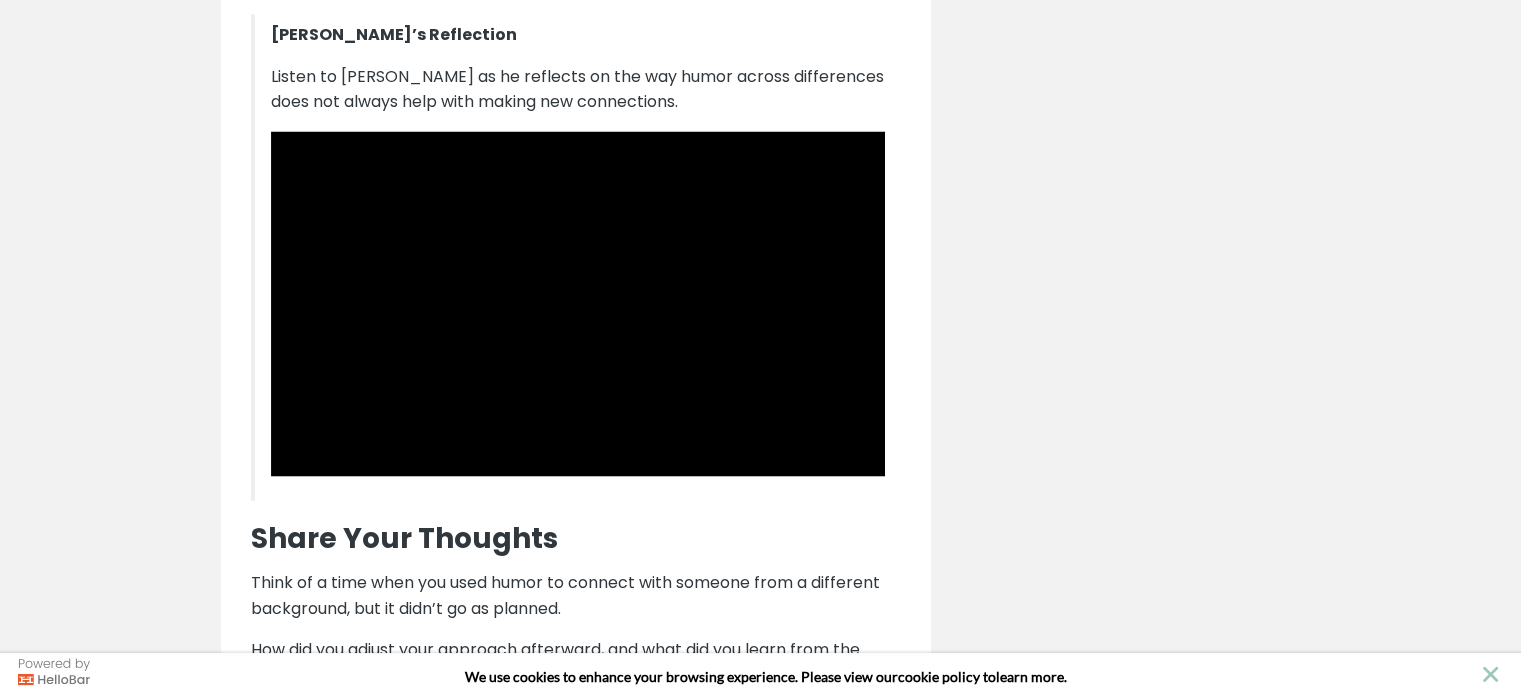 click on "Communicating Beyond Words
Rules and Norms
Every culture has its own rules and norms when it comes to communication. In fact, how you talk is just as important as what you say.
For example, some cultures prefer open communication. That means that they express what they think and feel directly, without any filters, so that the other person understands what they mean right away.
Some cultures value directness when communicating with others. Image by: [PERSON_NAME]
This works in some cases, but for many other cultures, the context of the conversation (what happens around it) is more important than the information shared (the words that are said). This is an example of indirect communication.
In these cases, being open can be read as rude, so you need to be careful and adjust to the style of the person you are talking to. You can end up using very different phrases to say the same thing to two different people." at bounding box center (761, -230) 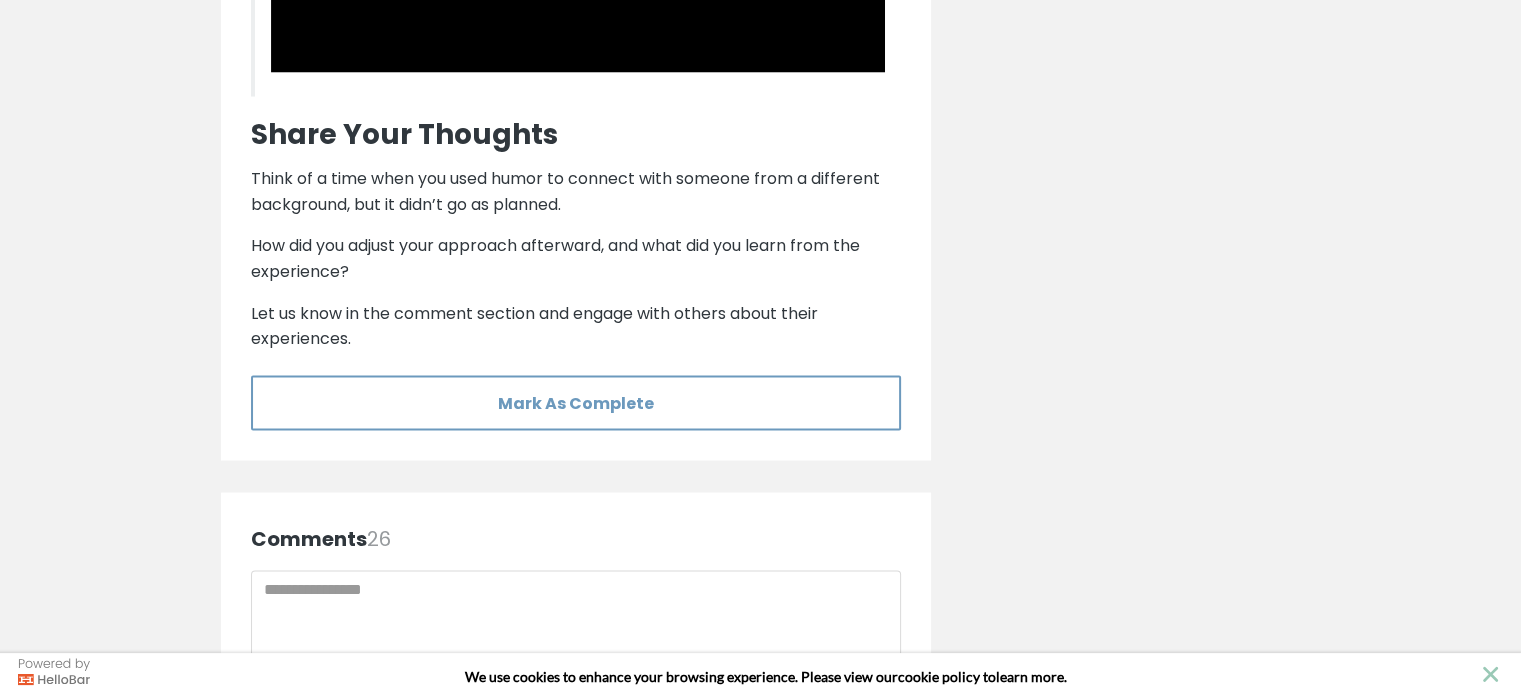 scroll, scrollTop: 4052, scrollLeft: 0, axis: vertical 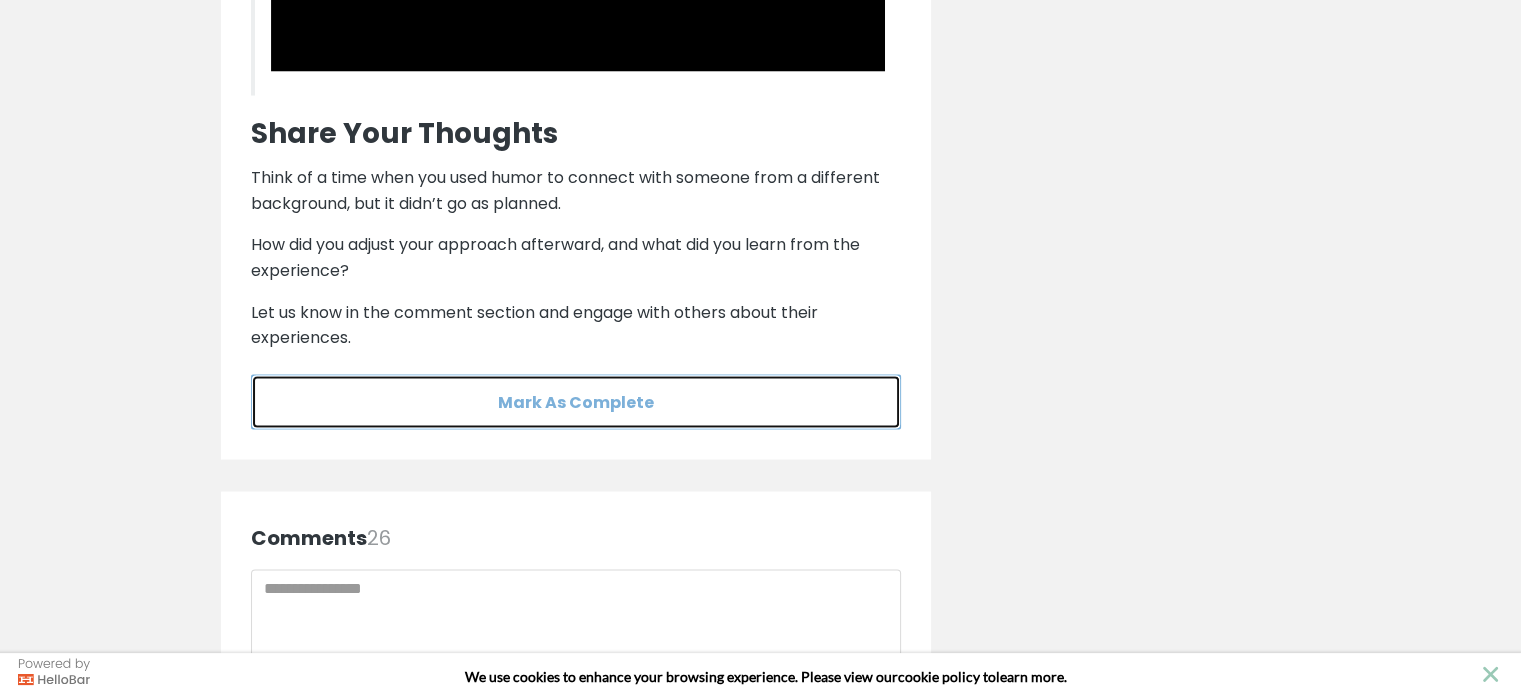 click on "Mark As Complete" at bounding box center [576, 402] 